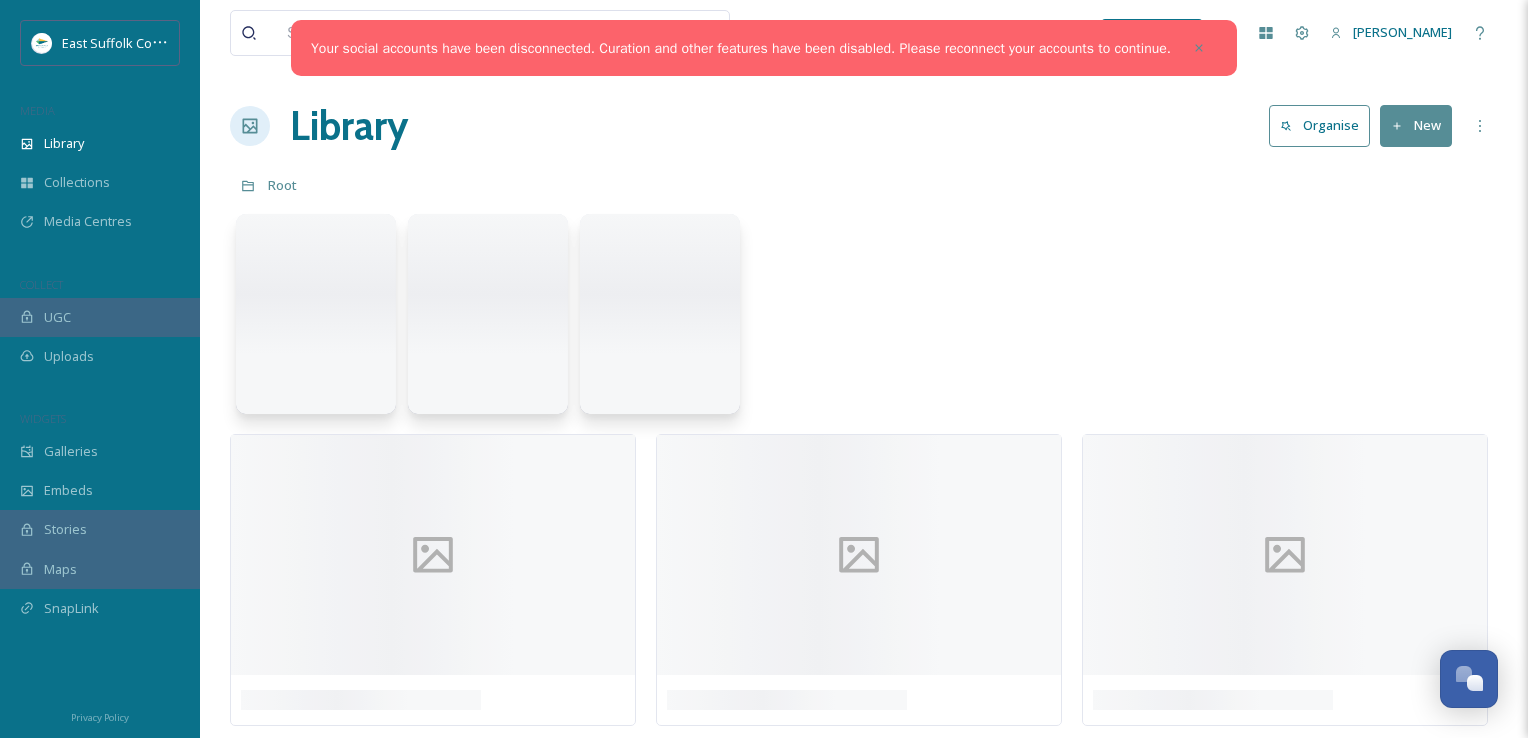 scroll, scrollTop: 0, scrollLeft: 0, axis: both 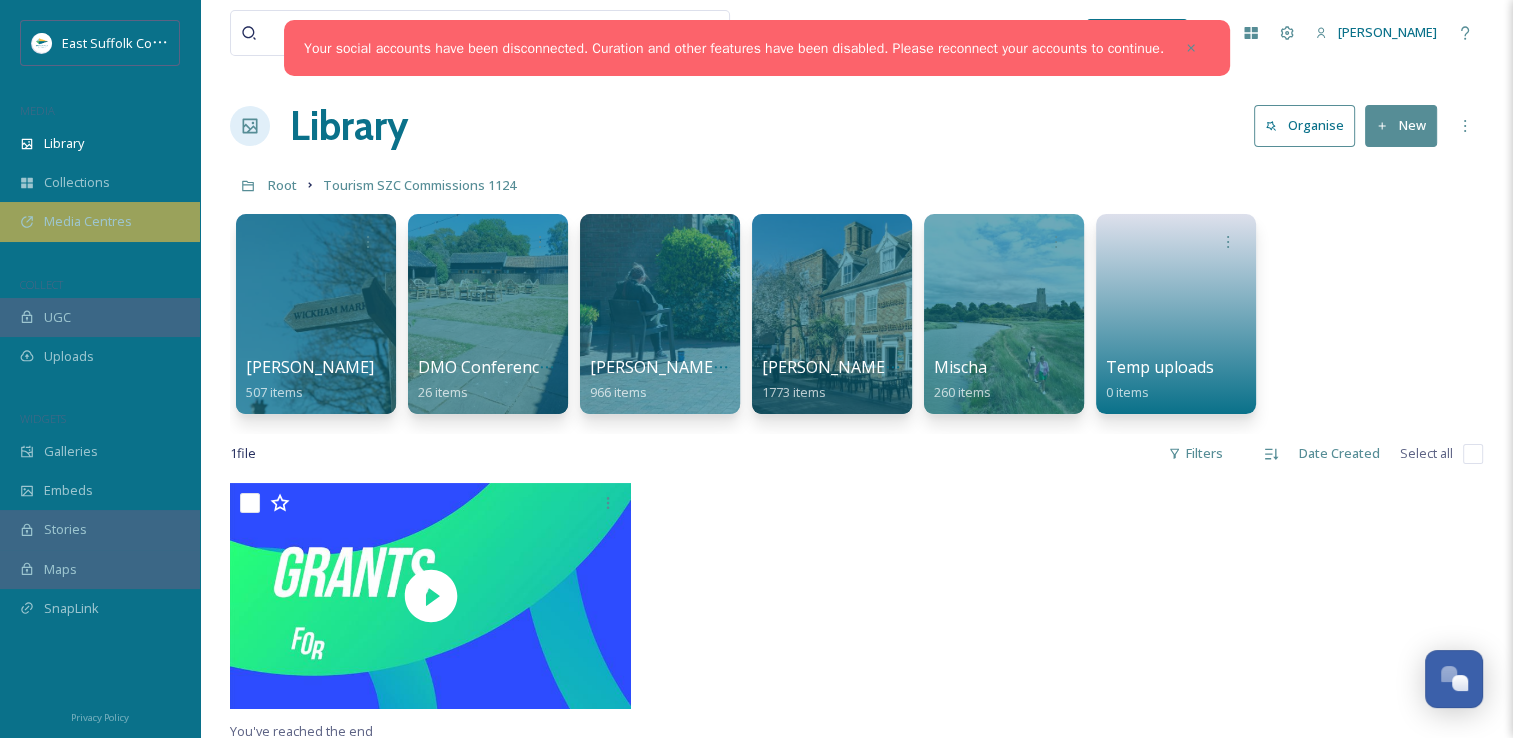 click on "Media Centres" at bounding box center (100, 221) 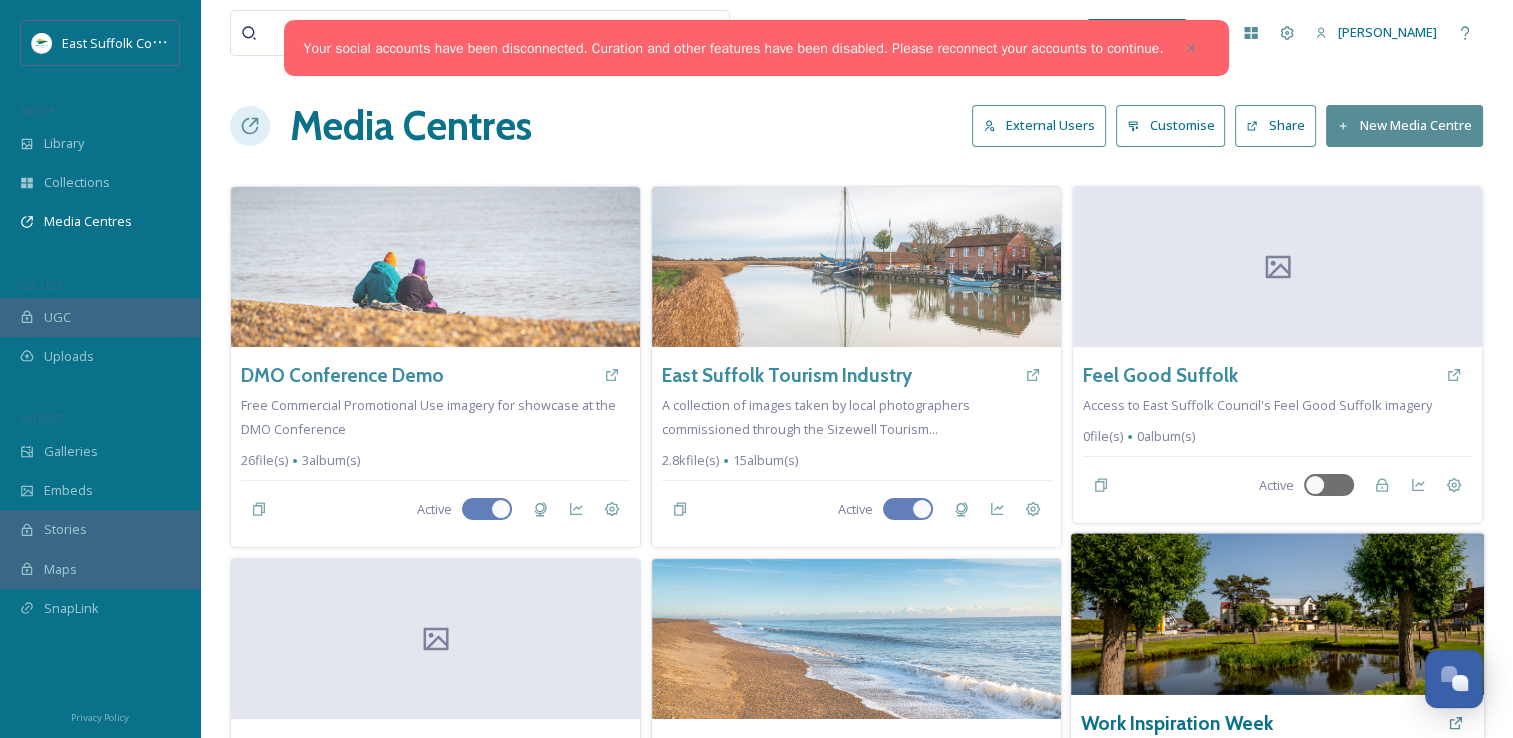 scroll, scrollTop: 180, scrollLeft: 0, axis: vertical 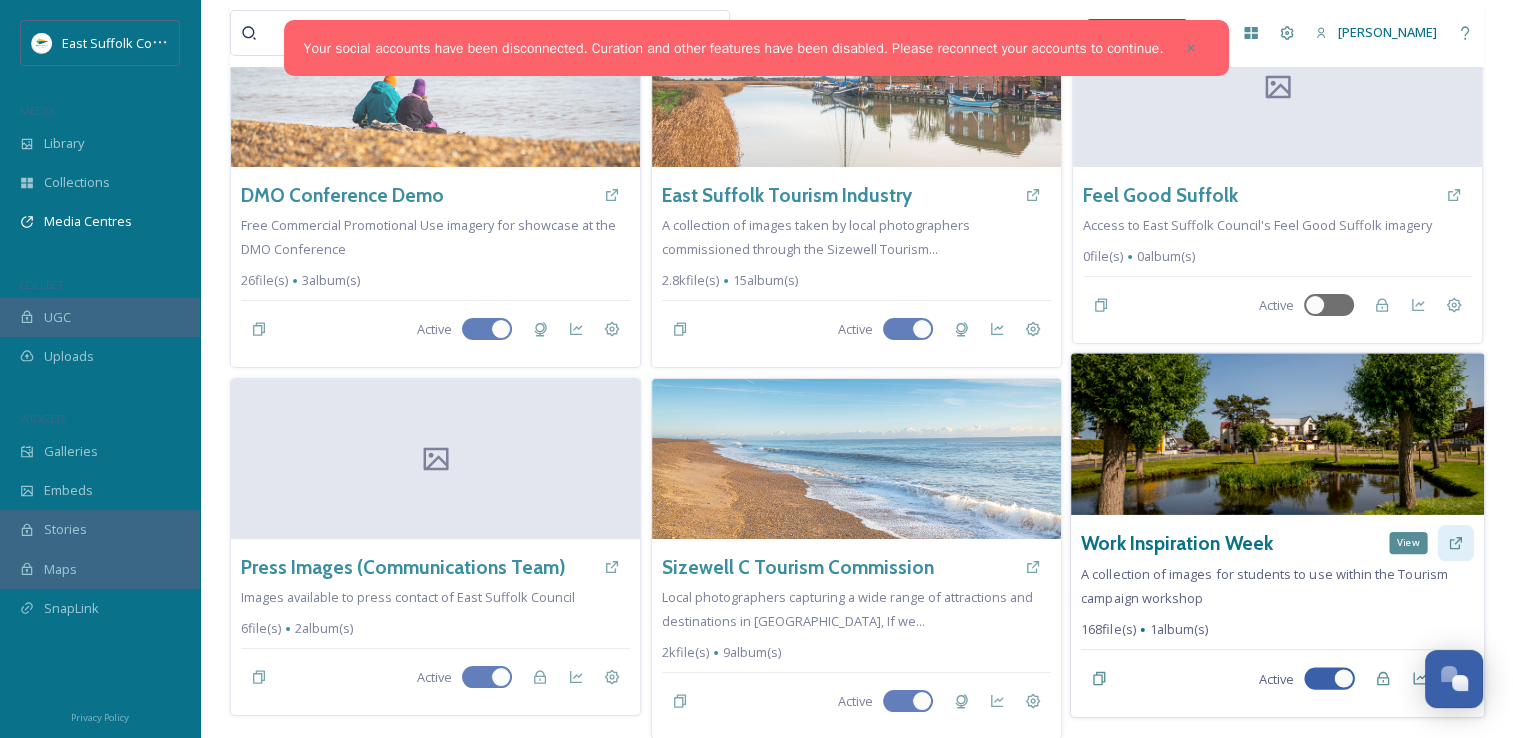 click 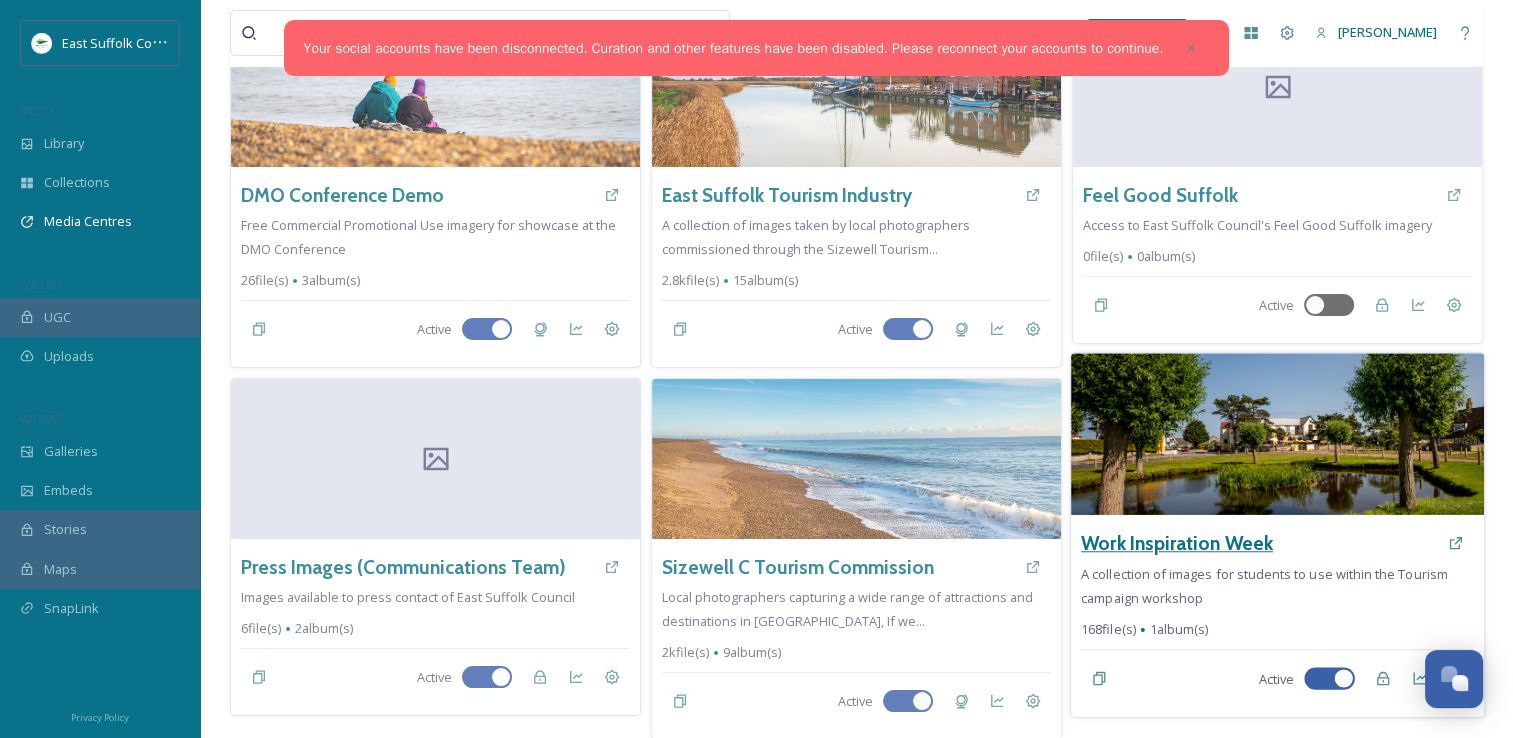 click on "Work Inspiration Week" at bounding box center [1177, 543] 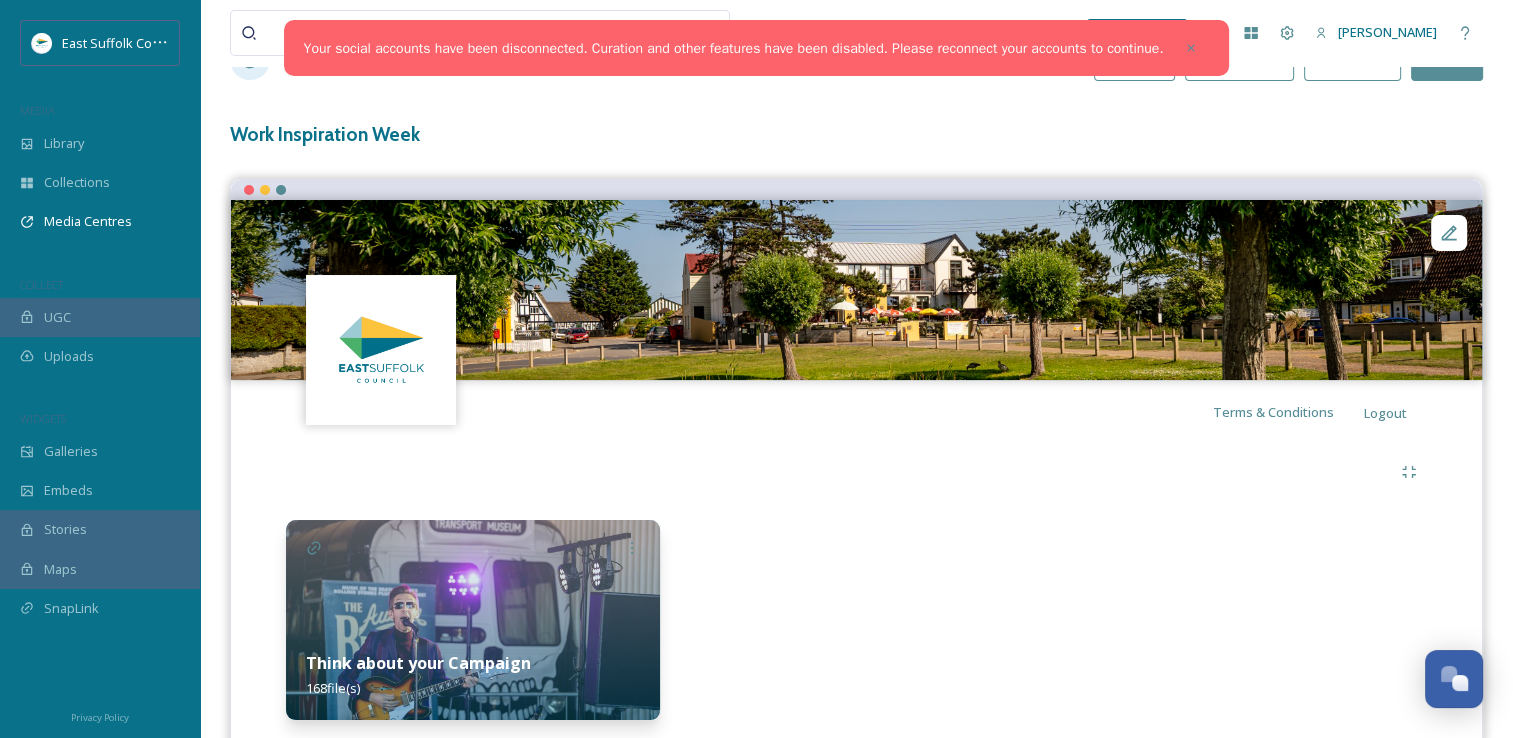 scroll, scrollTop: 128, scrollLeft: 0, axis: vertical 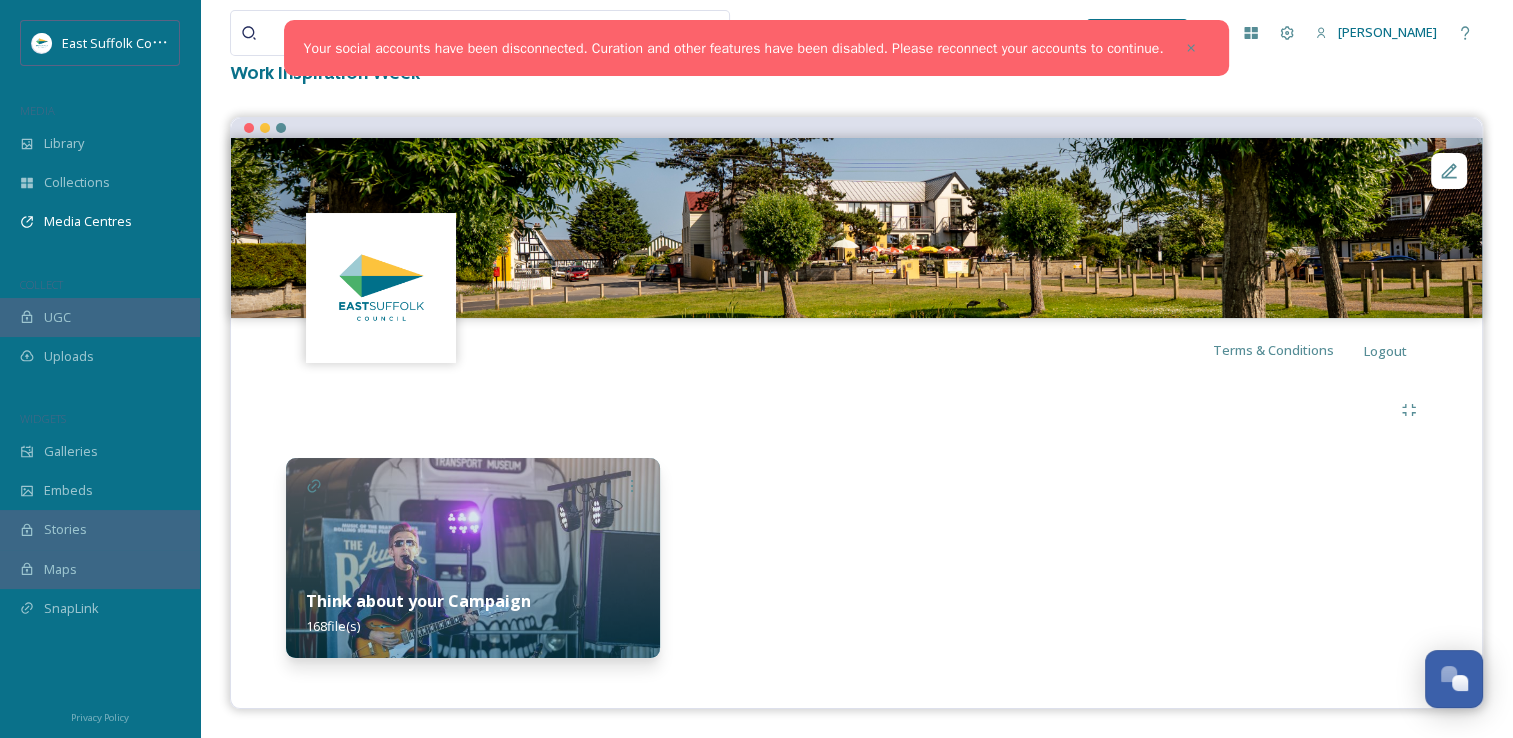 click on "Think about your Campaign 168  file(s)" at bounding box center (473, 613) 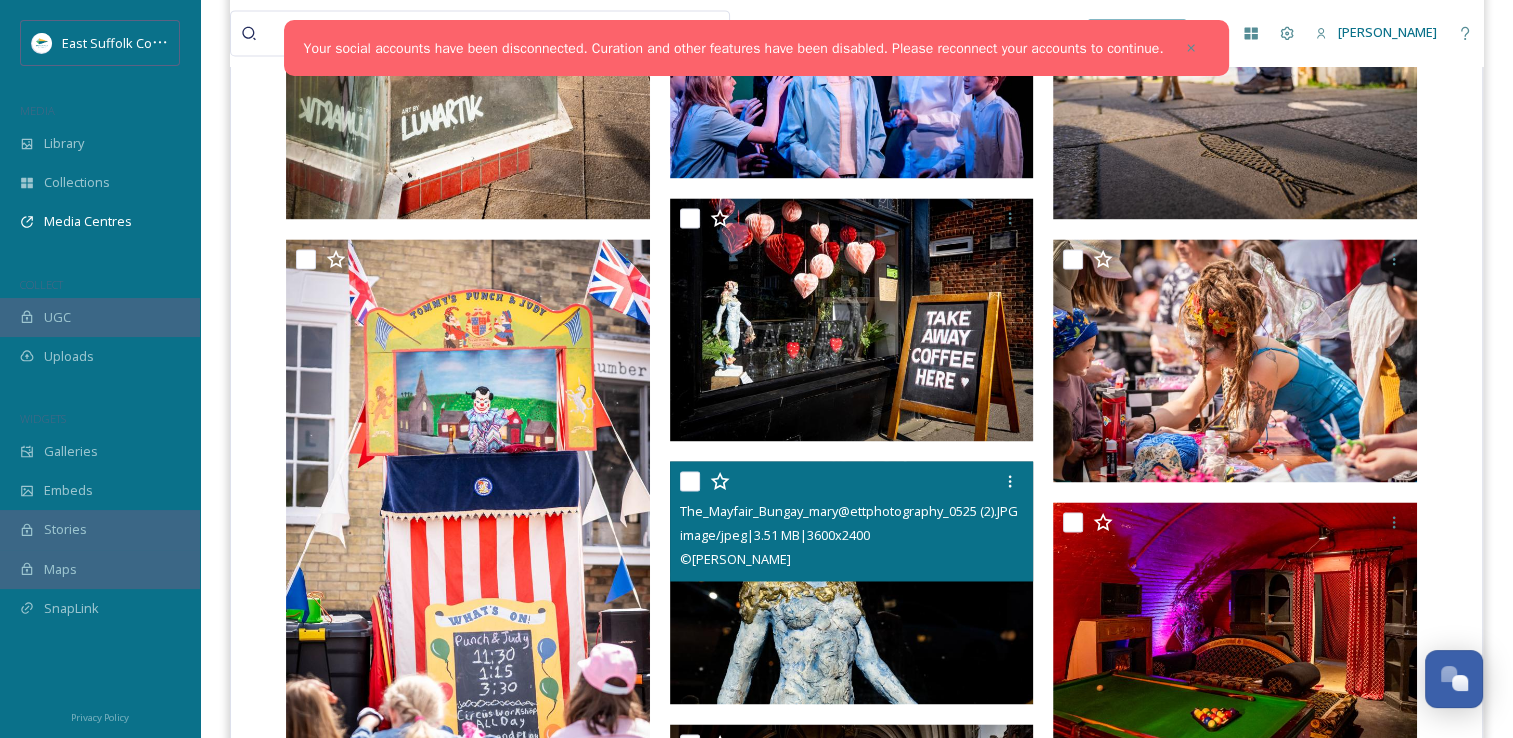 scroll, scrollTop: 3100, scrollLeft: 0, axis: vertical 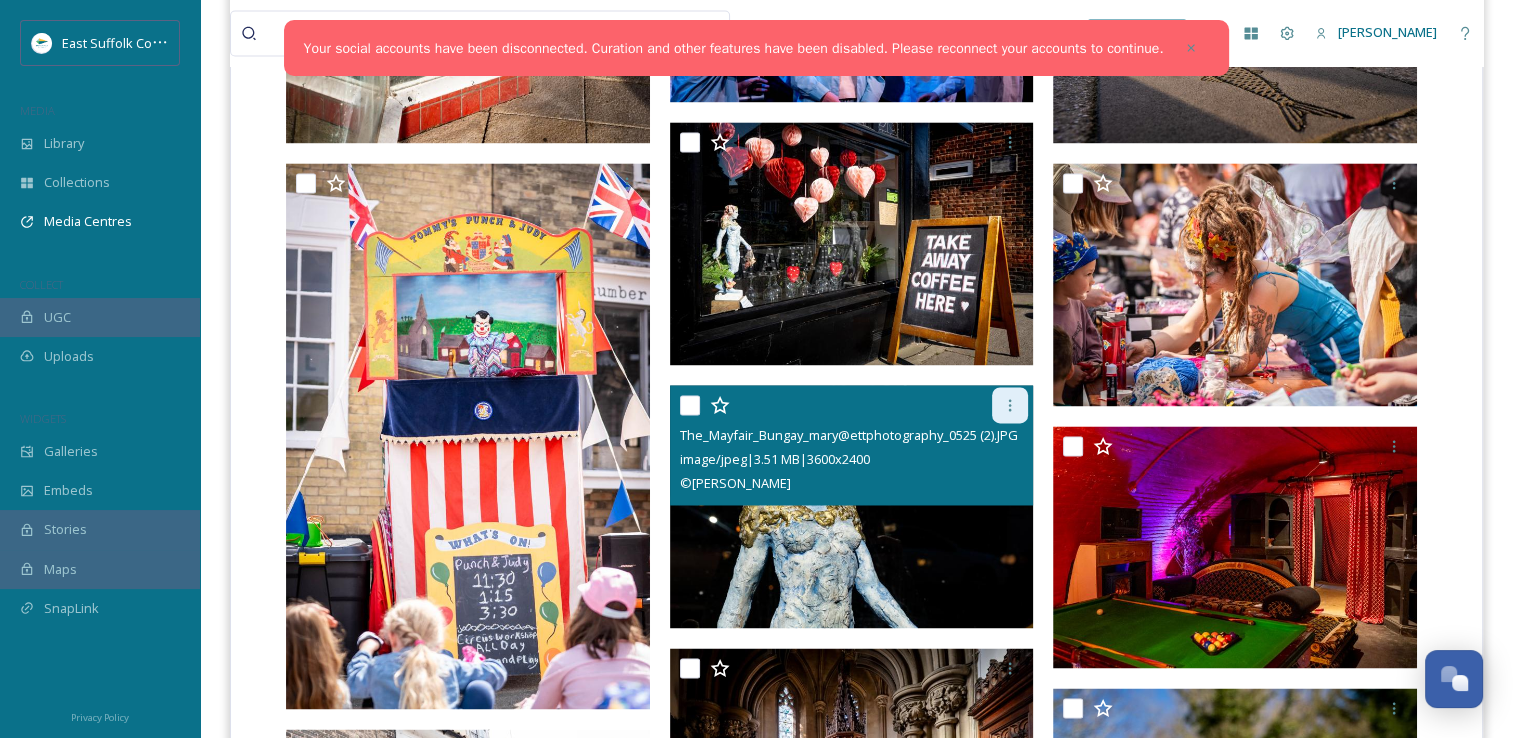 click 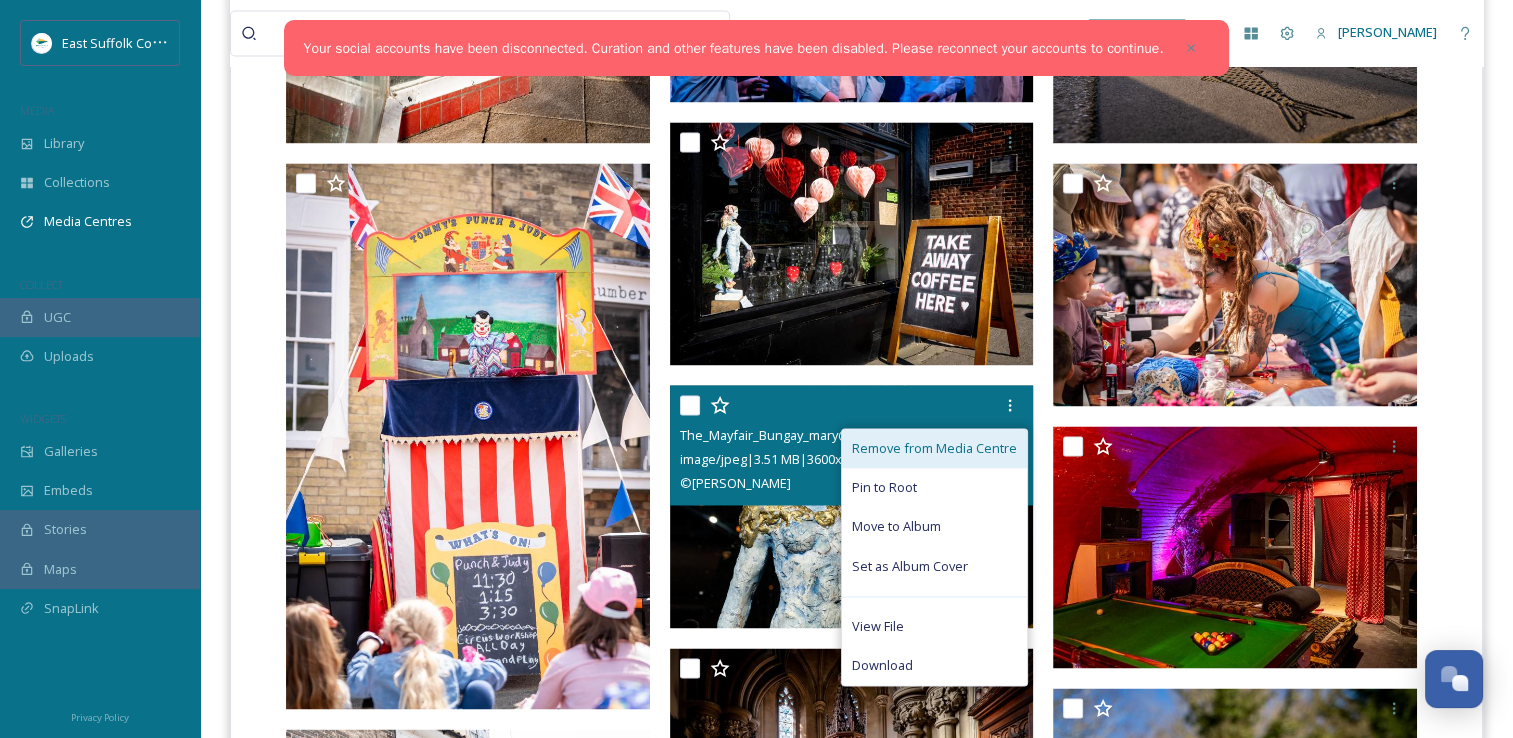 click on "Remove from Media Centre" at bounding box center (934, 448) 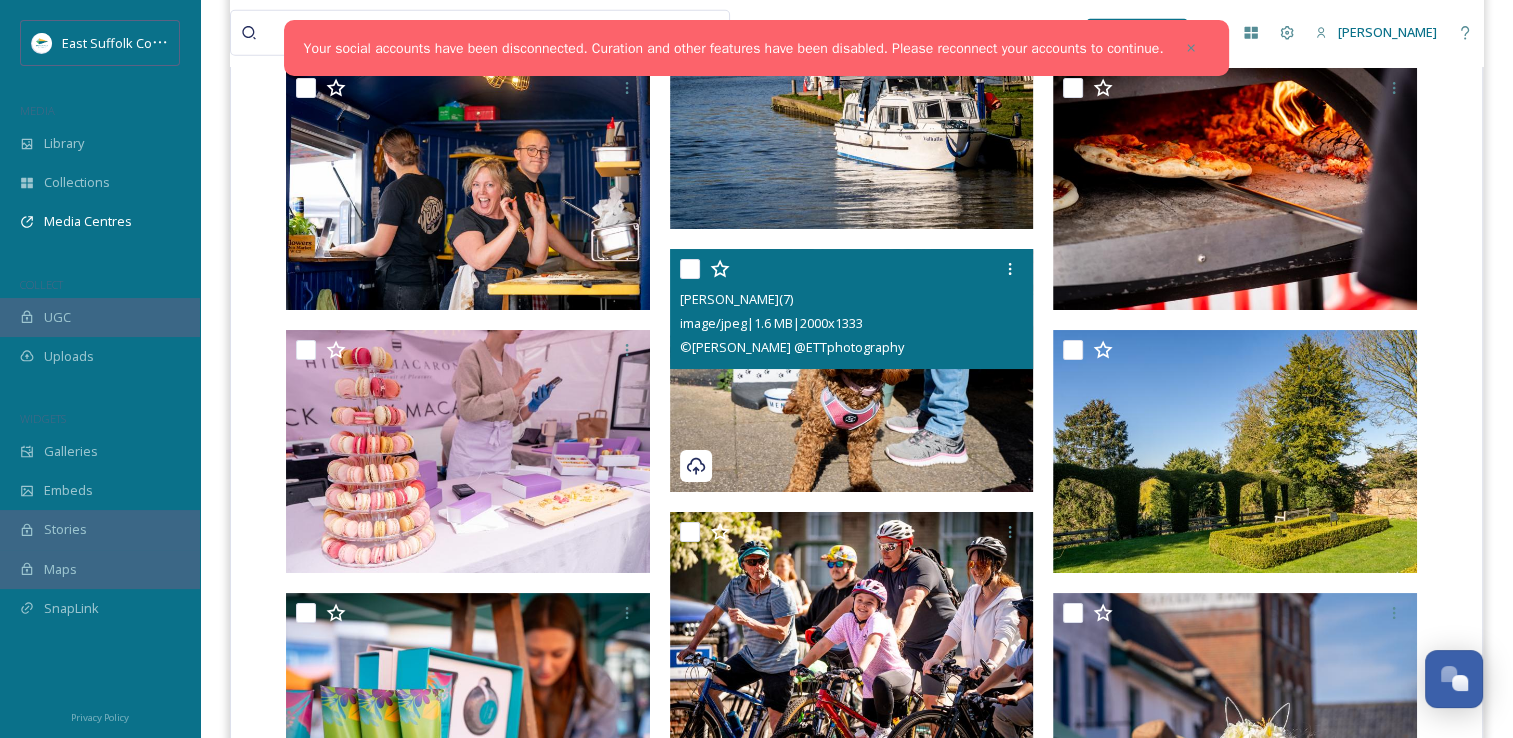 scroll, scrollTop: 6100, scrollLeft: 0, axis: vertical 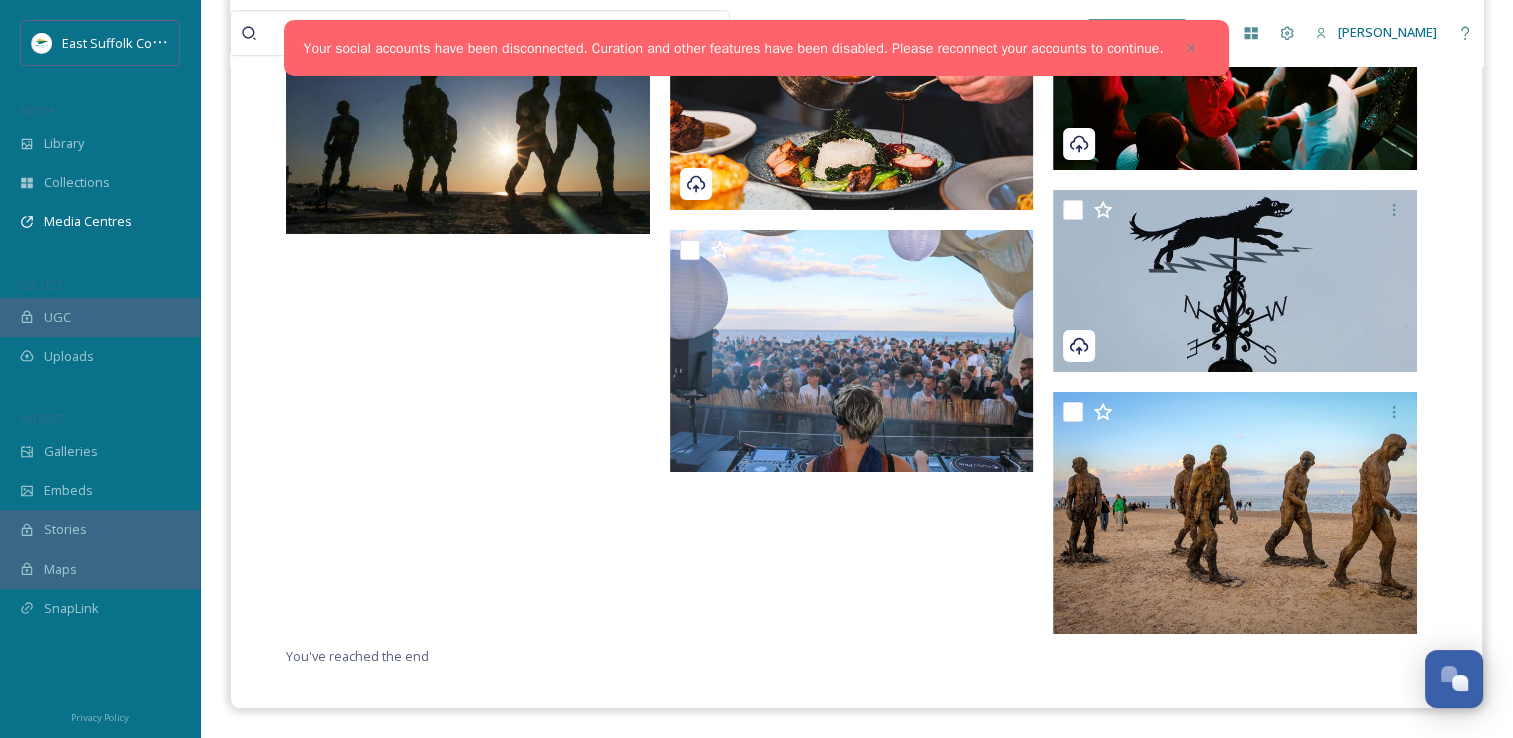 drag, startPoint x: 949, startPoint y: 409, endPoint x: 873, endPoint y: 772, distance: 370.8706 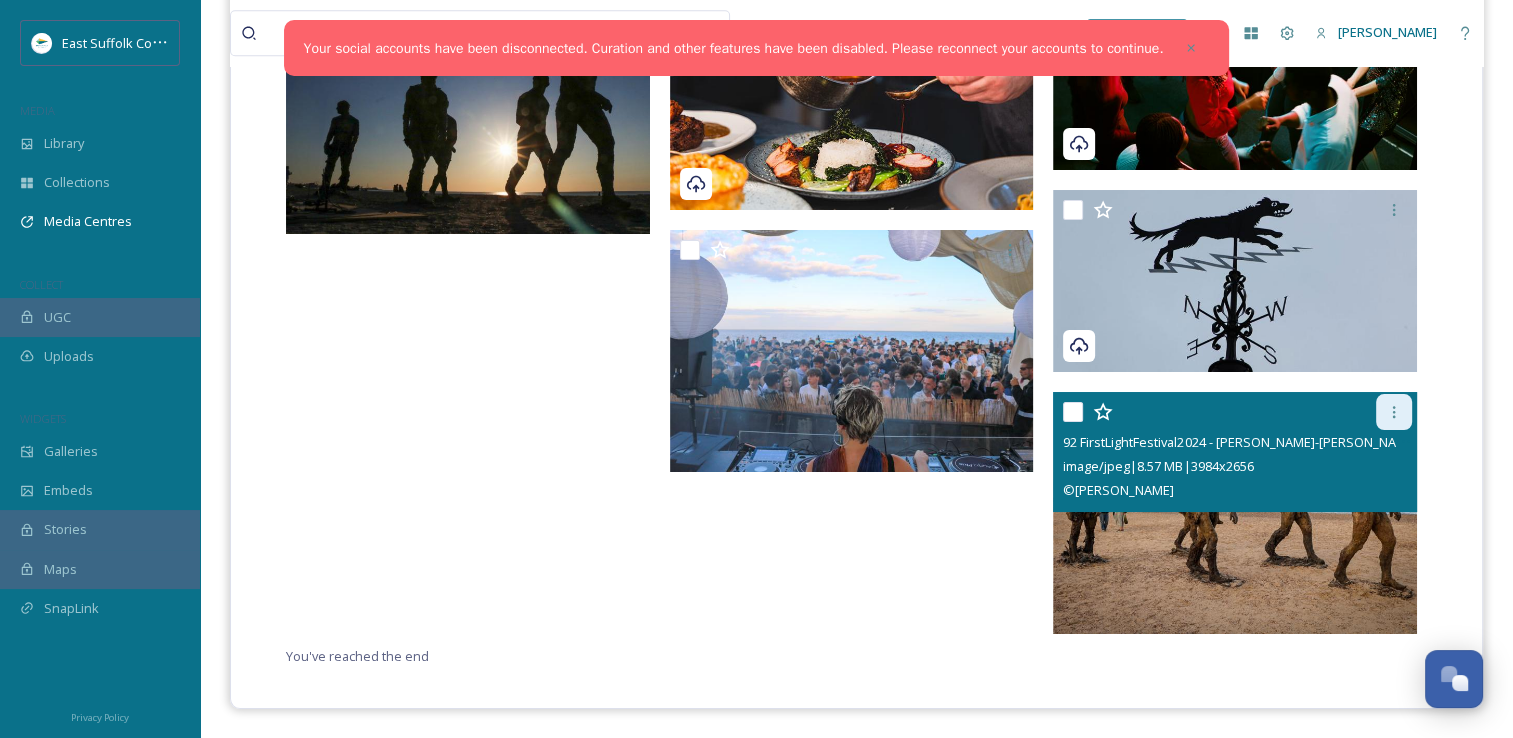 click 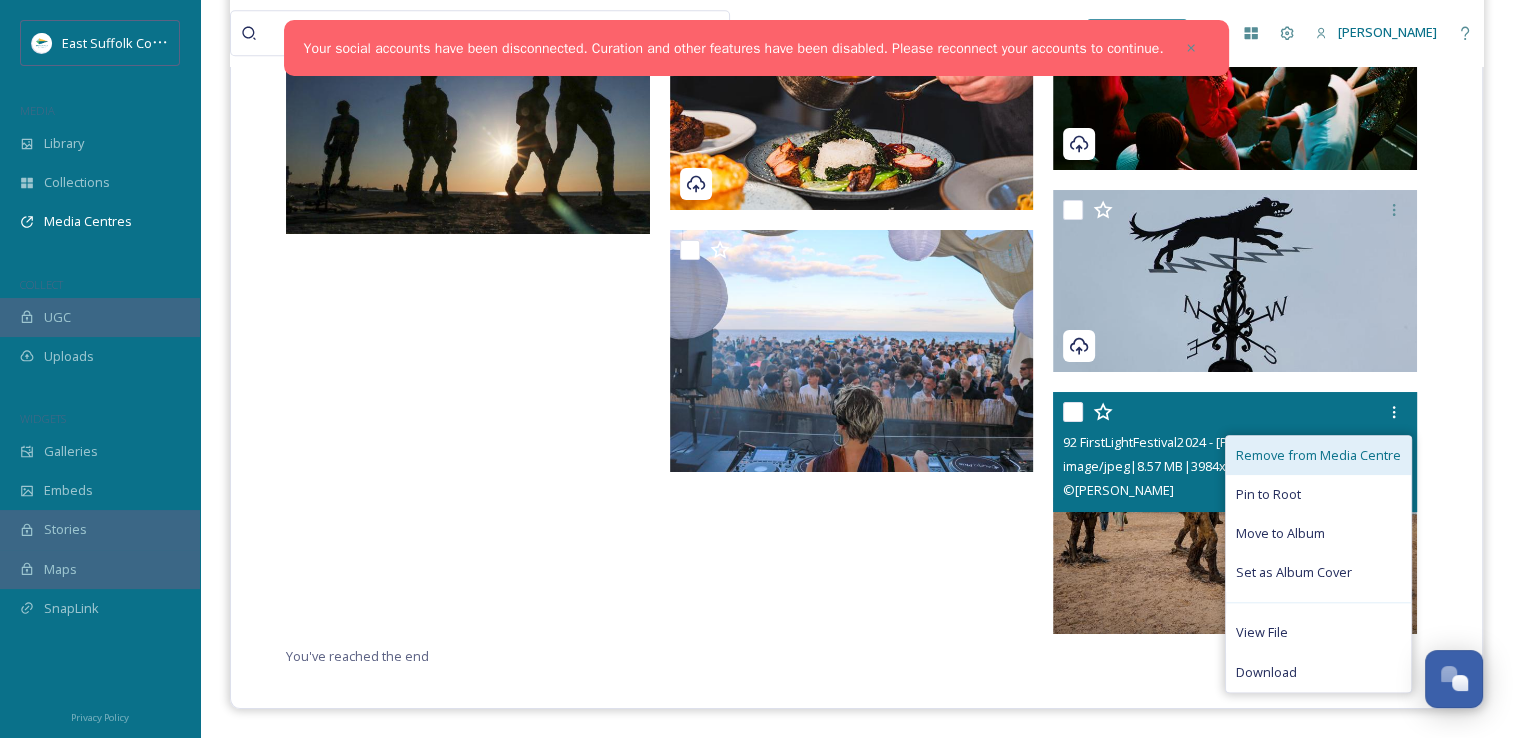 click on "Remove from Media Centre" at bounding box center [1318, 455] 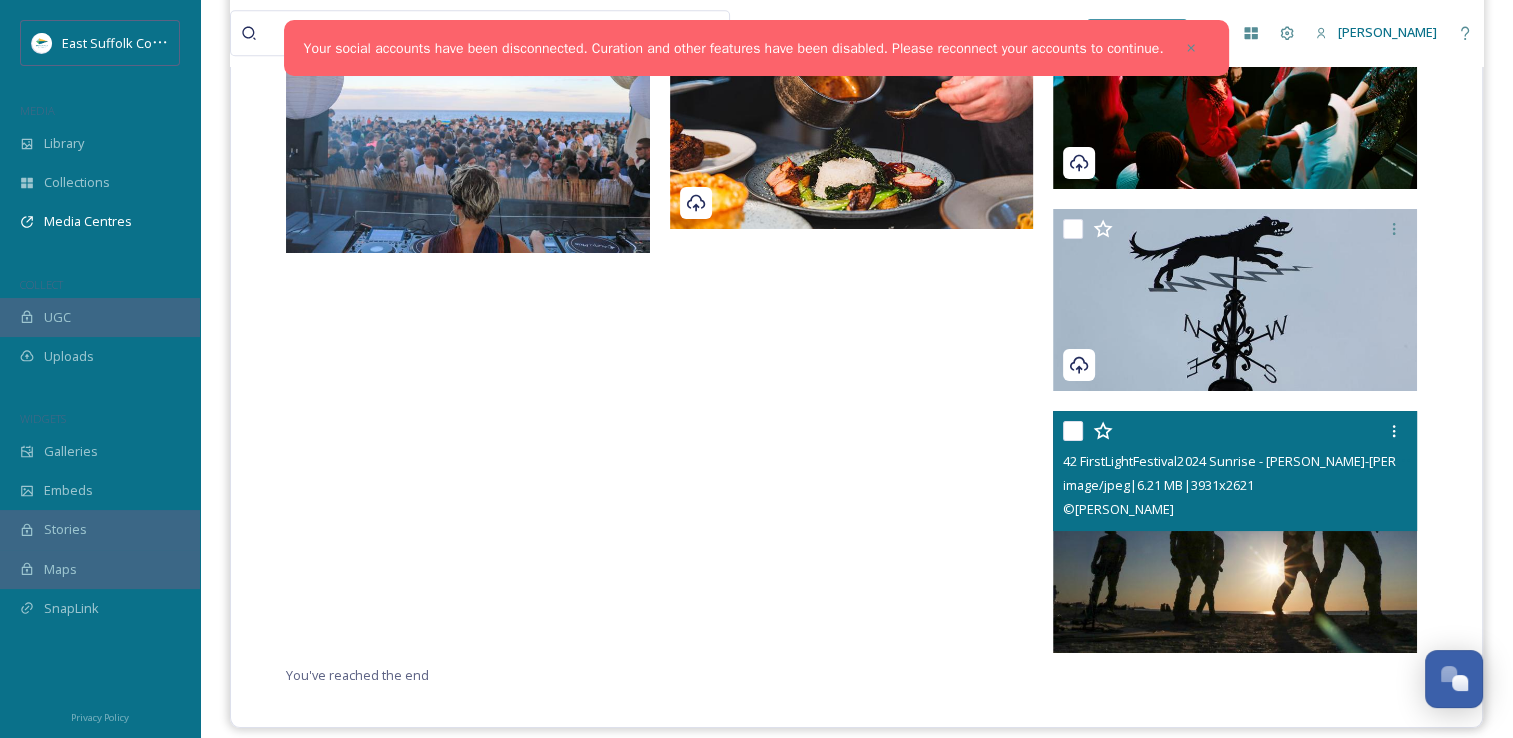 scroll, scrollTop: 16800, scrollLeft: 0, axis: vertical 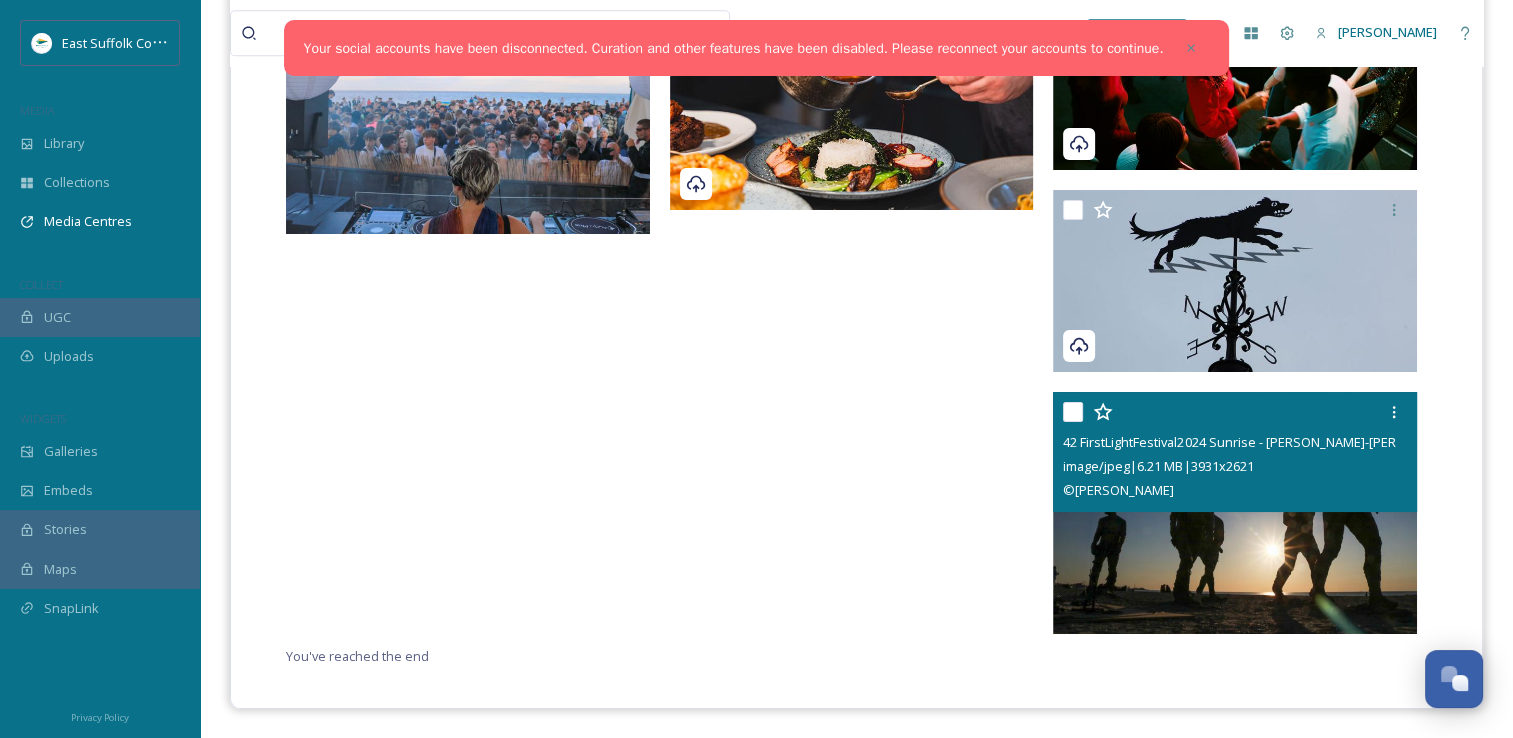 click at bounding box center (857, -7780) 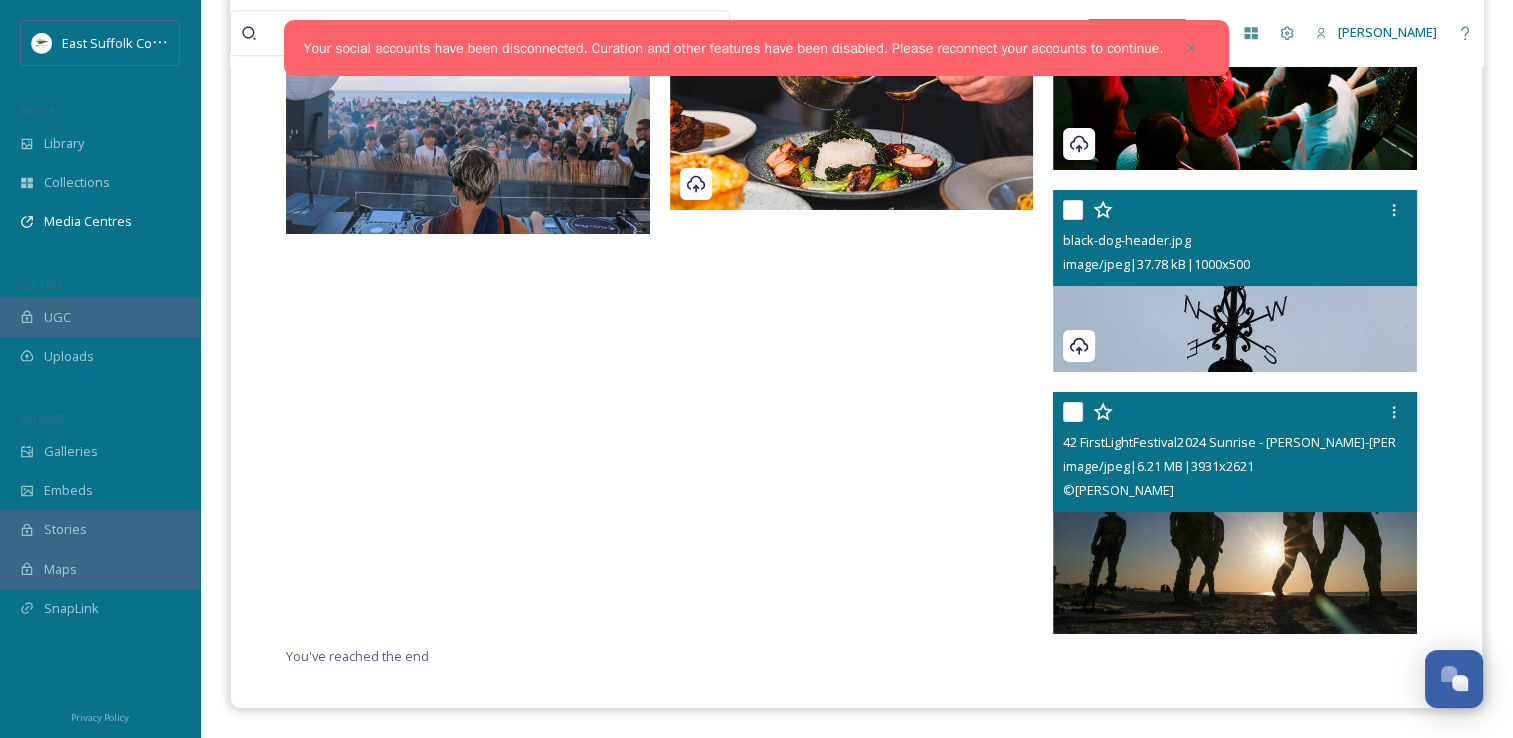 click at bounding box center (1235, 281) 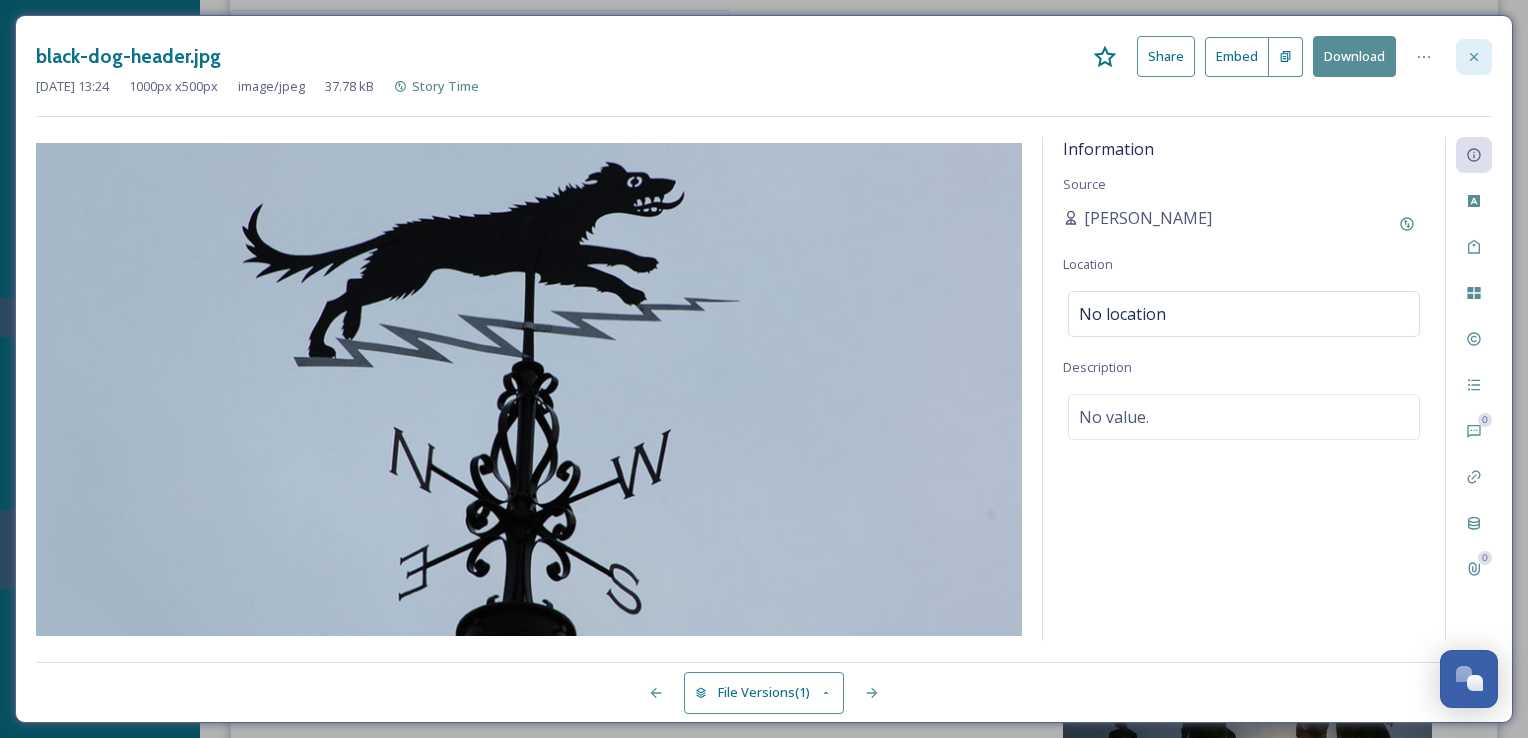 click 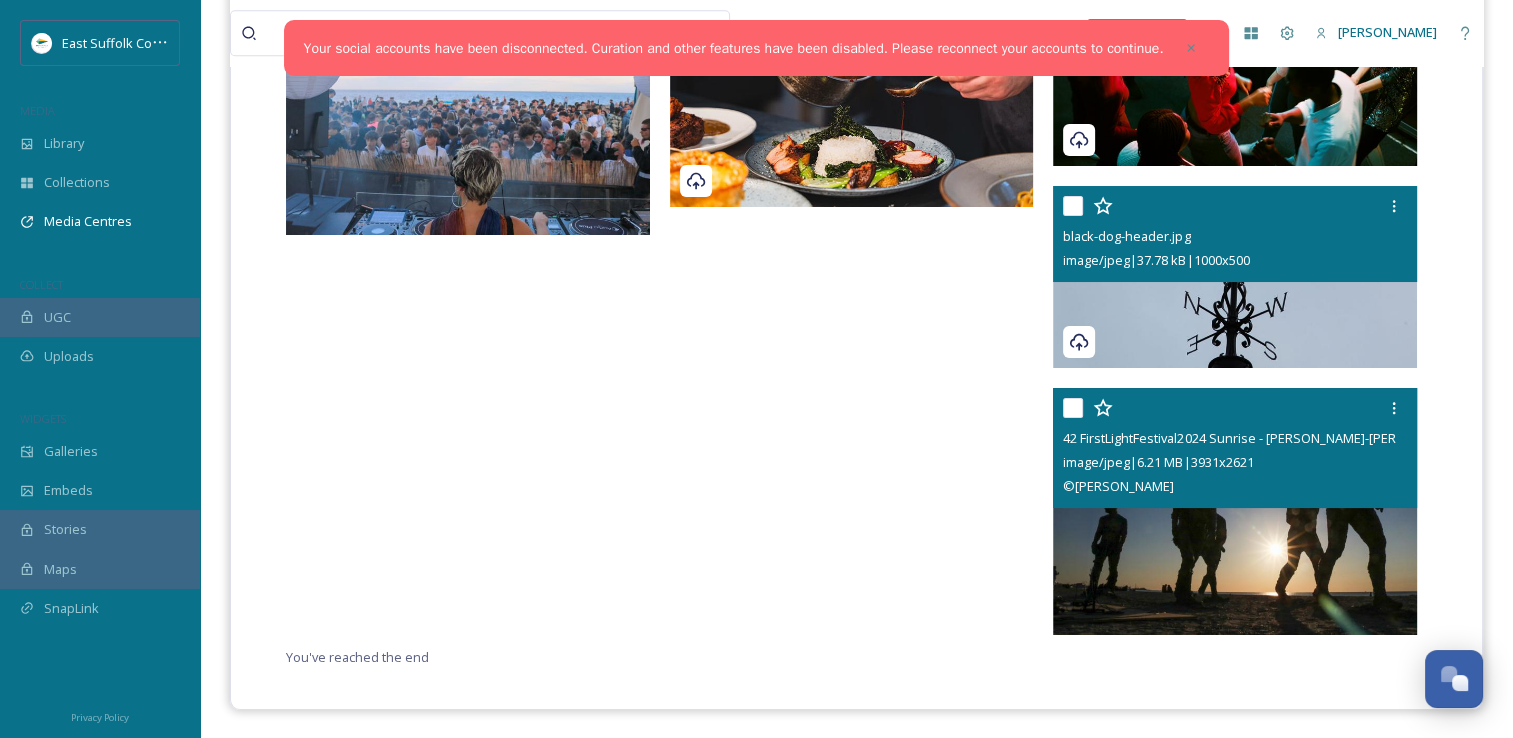 scroll, scrollTop: 17004, scrollLeft: 0, axis: vertical 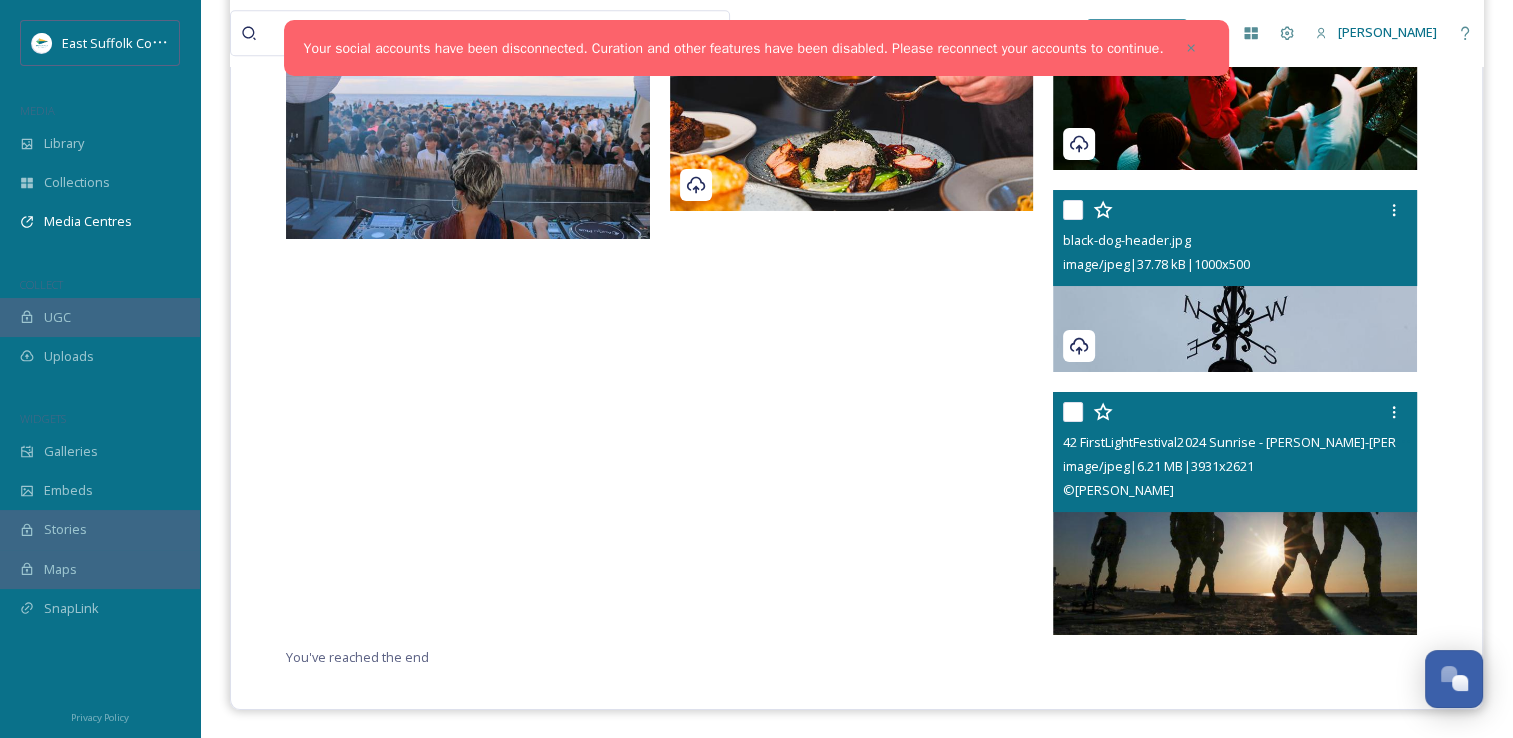 click at bounding box center [1235, 513] 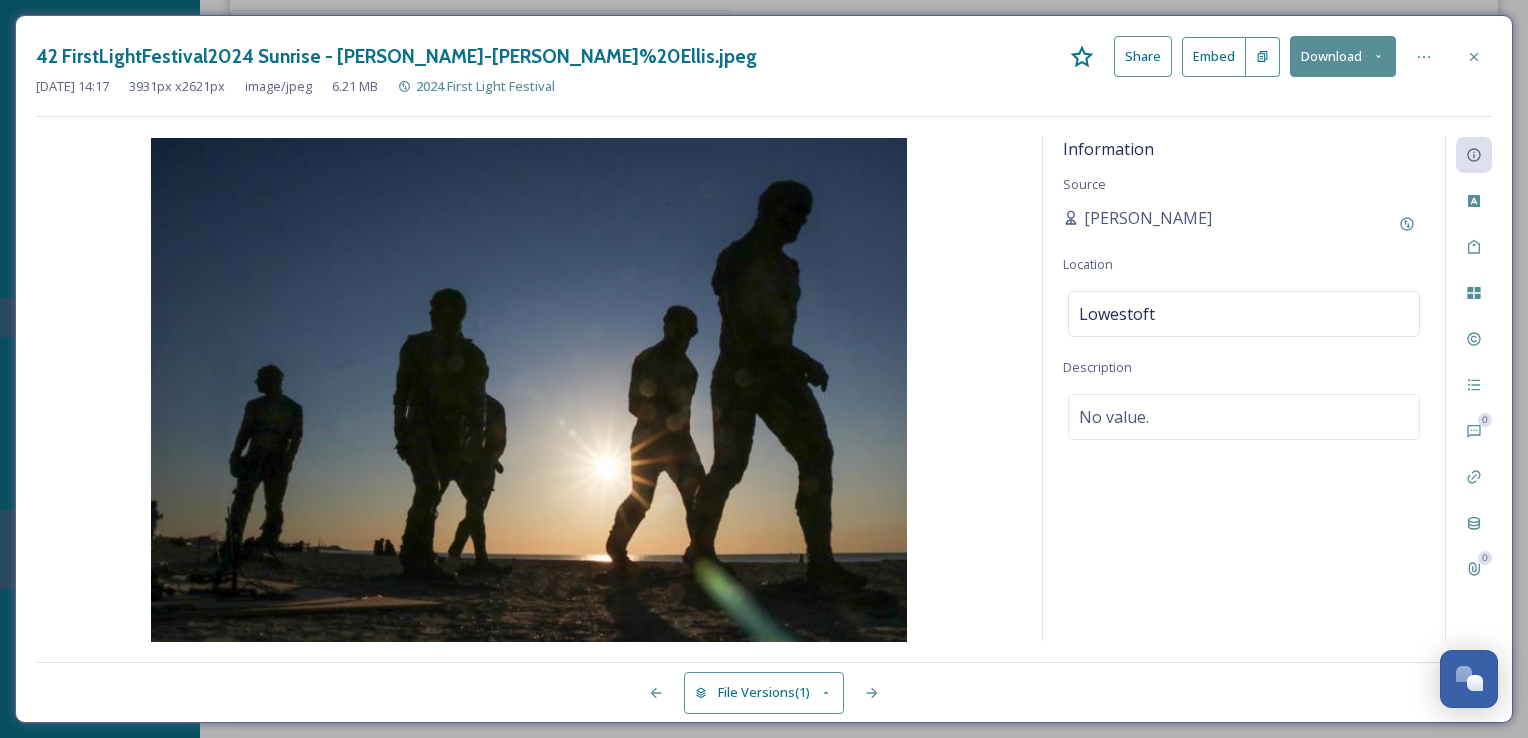 scroll, scrollTop: 16751, scrollLeft: 0, axis: vertical 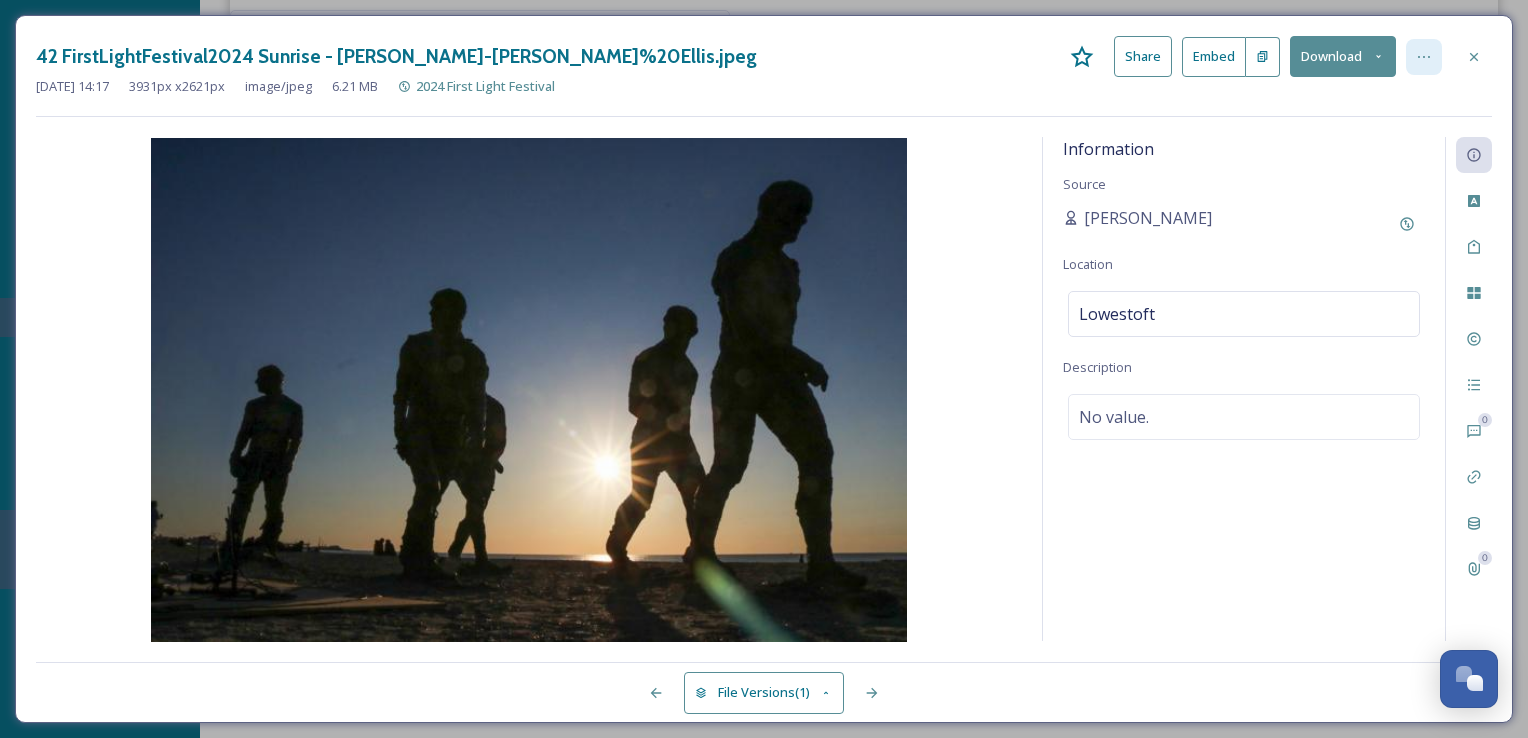 click 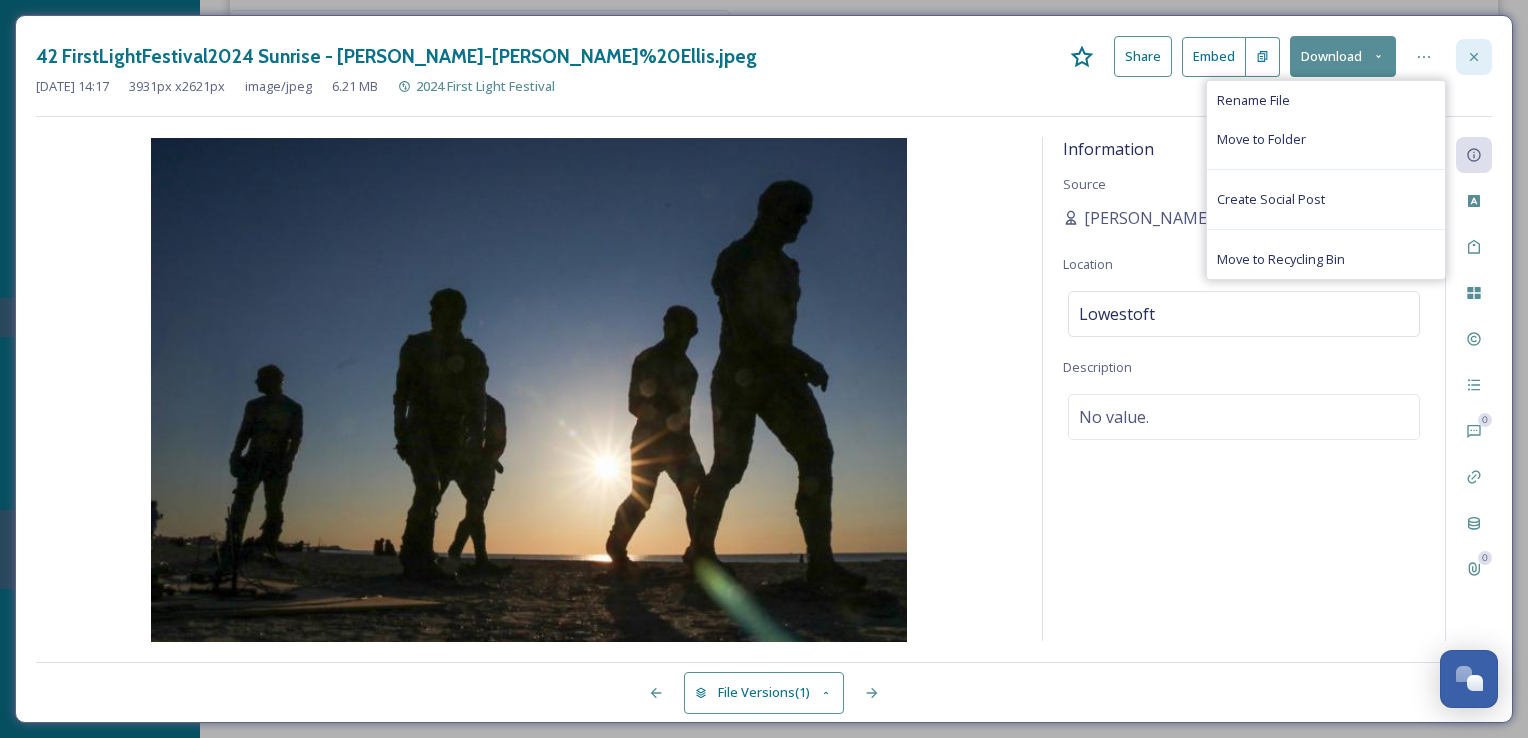 click 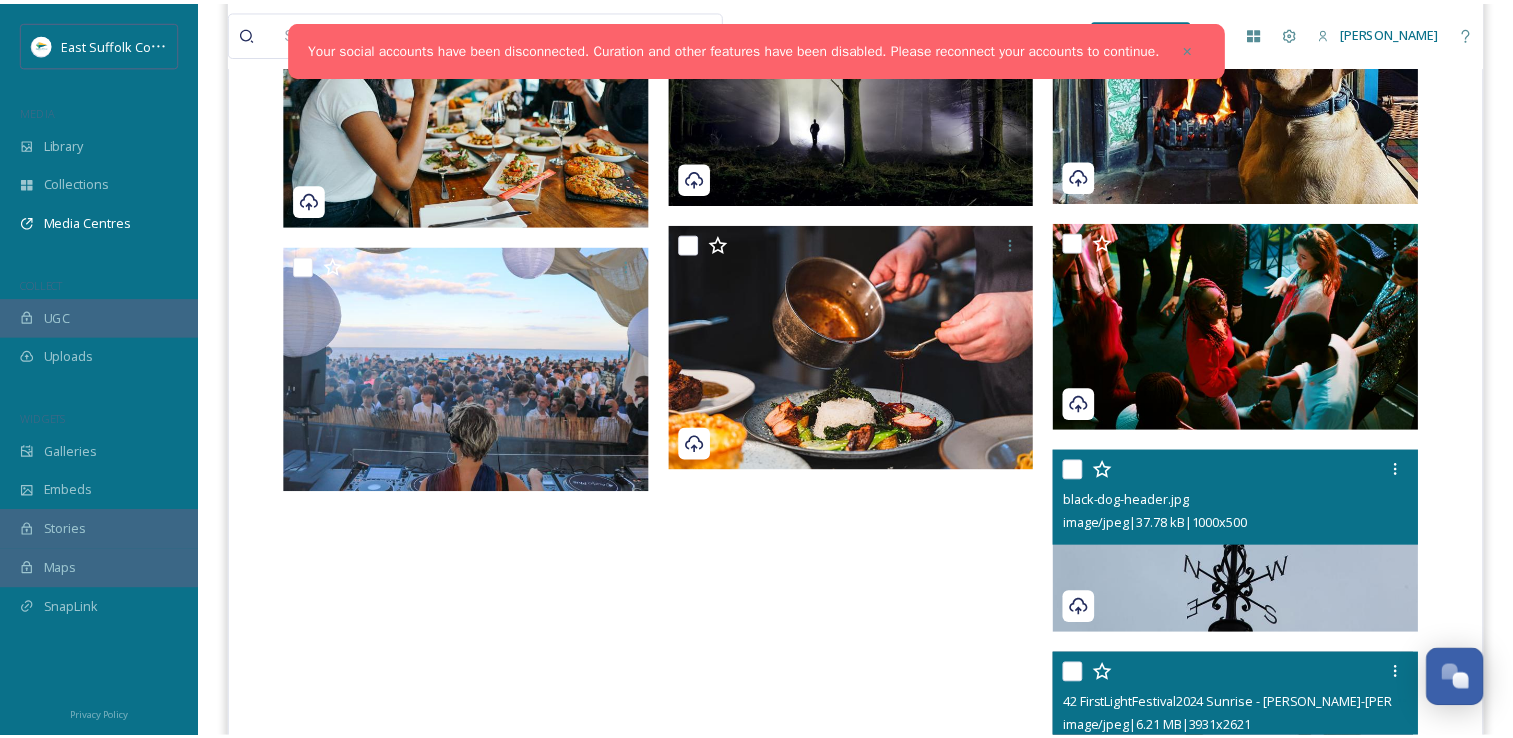 scroll, scrollTop: 17008, scrollLeft: 0, axis: vertical 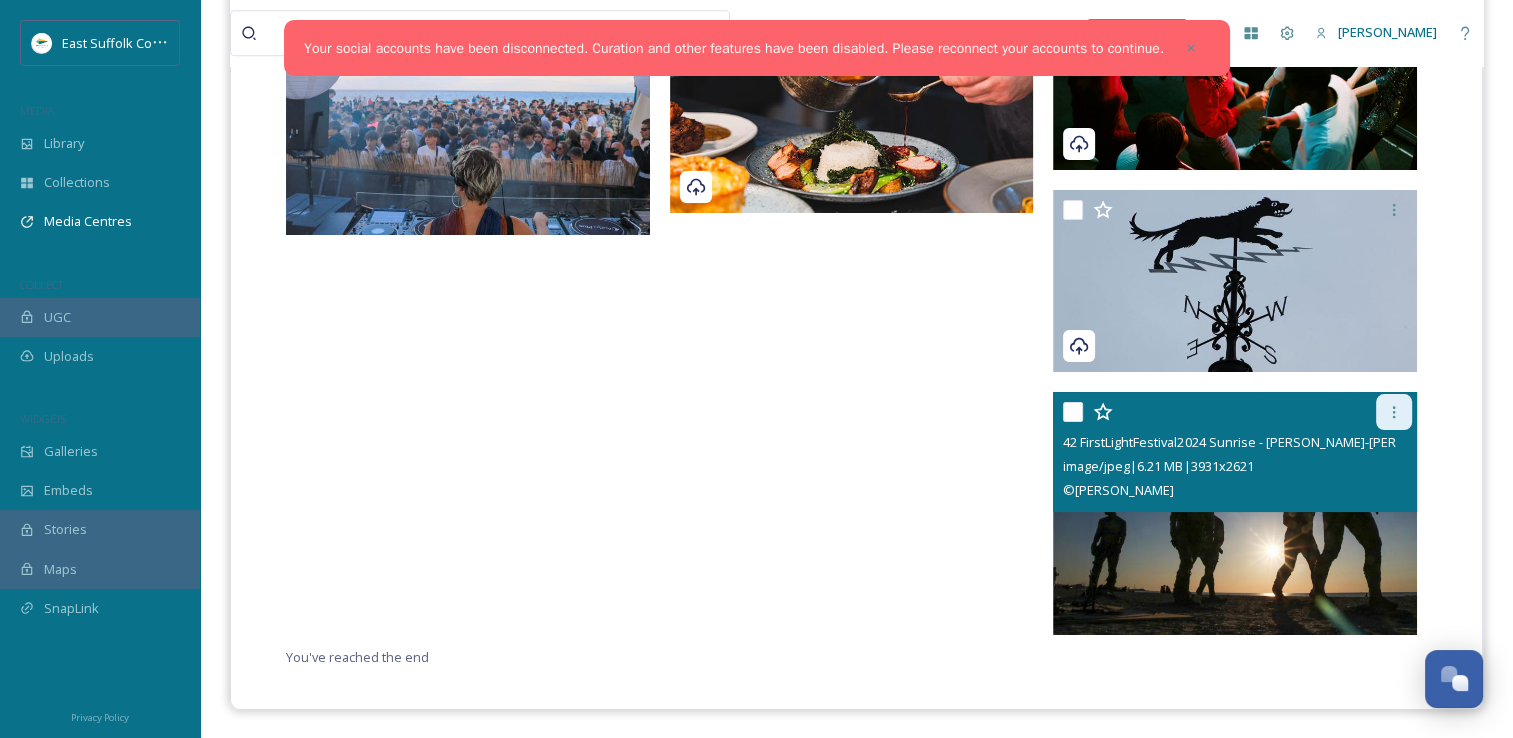 click at bounding box center [1394, 412] 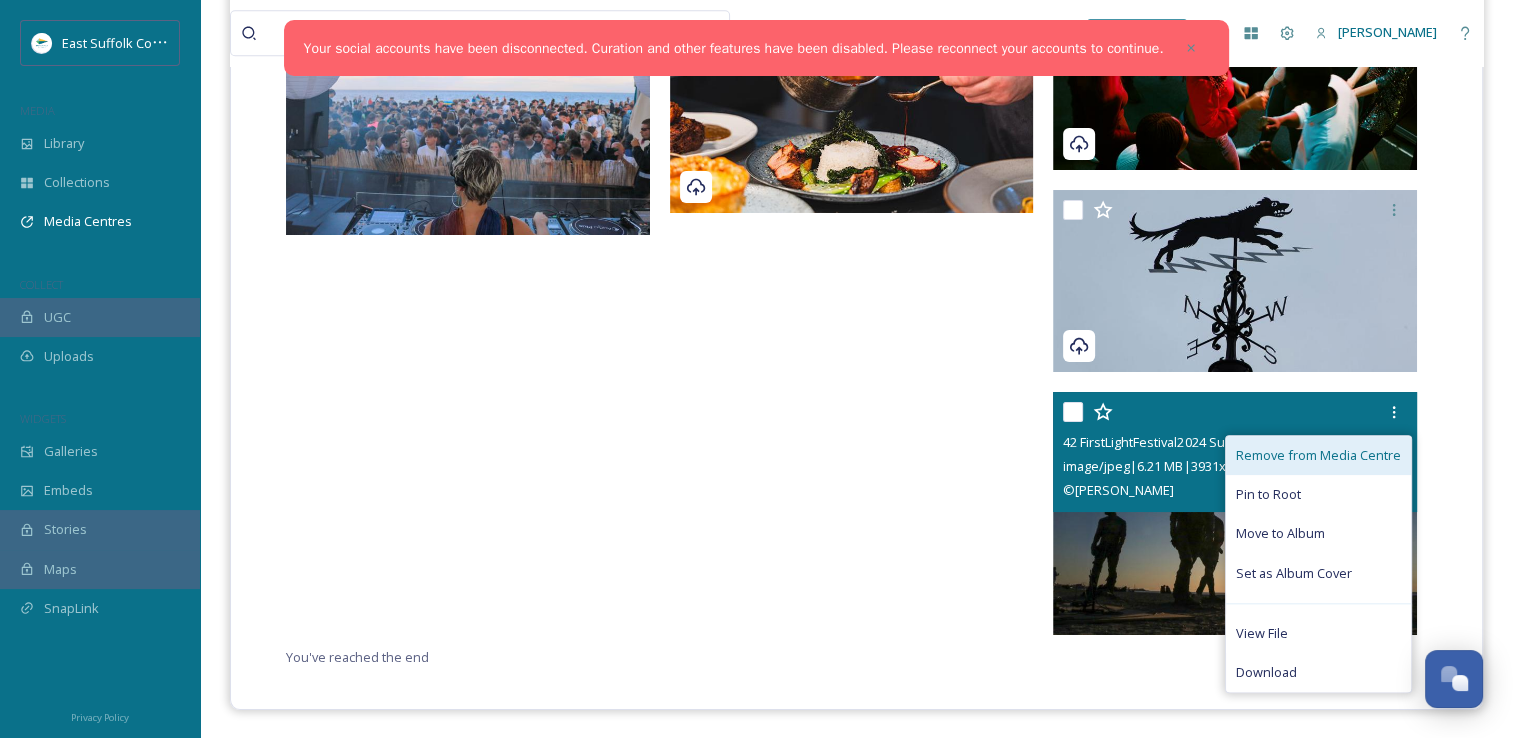 click on "Remove from Media Centre" at bounding box center [1318, 455] 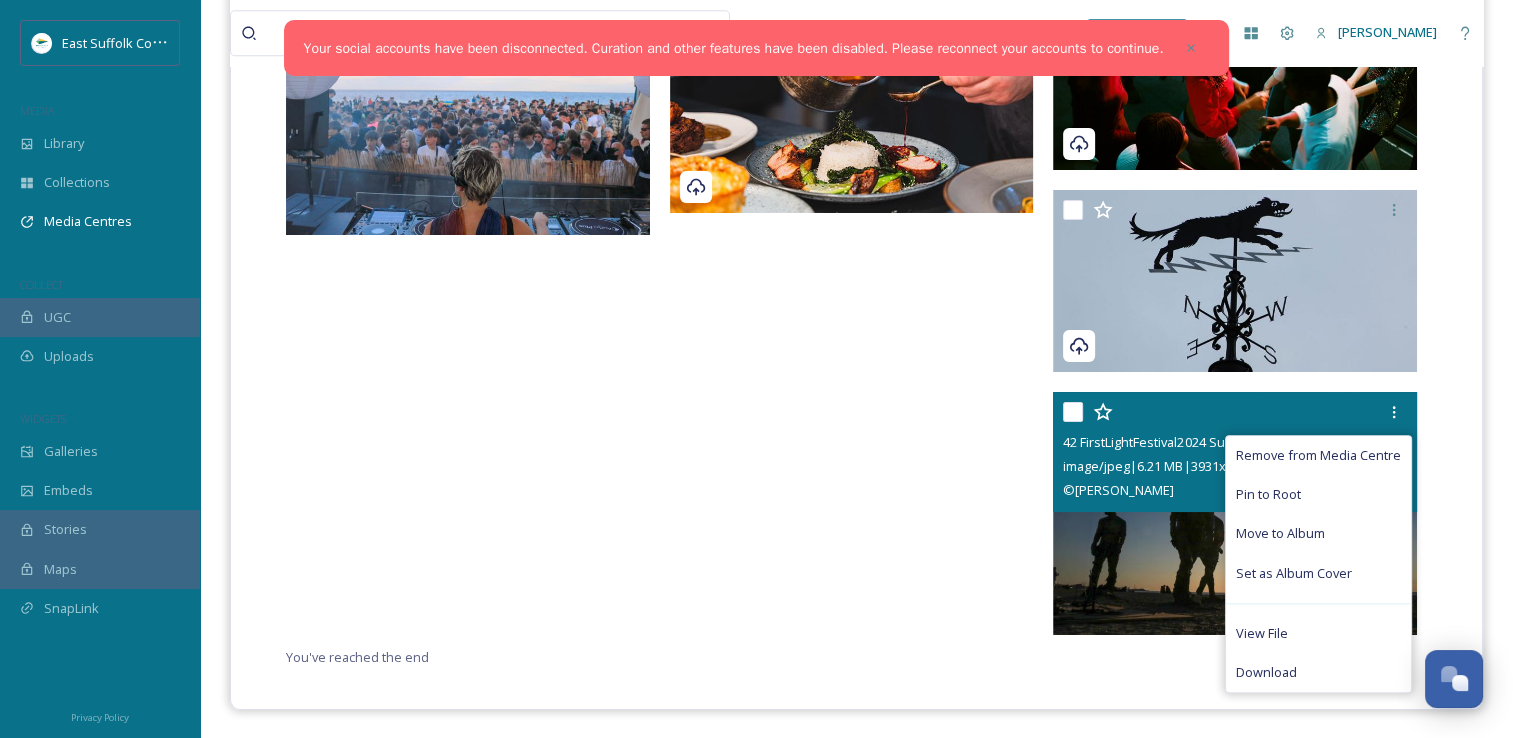 scroll, scrollTop: 16800, scrollLeft: 0, axis: vertical 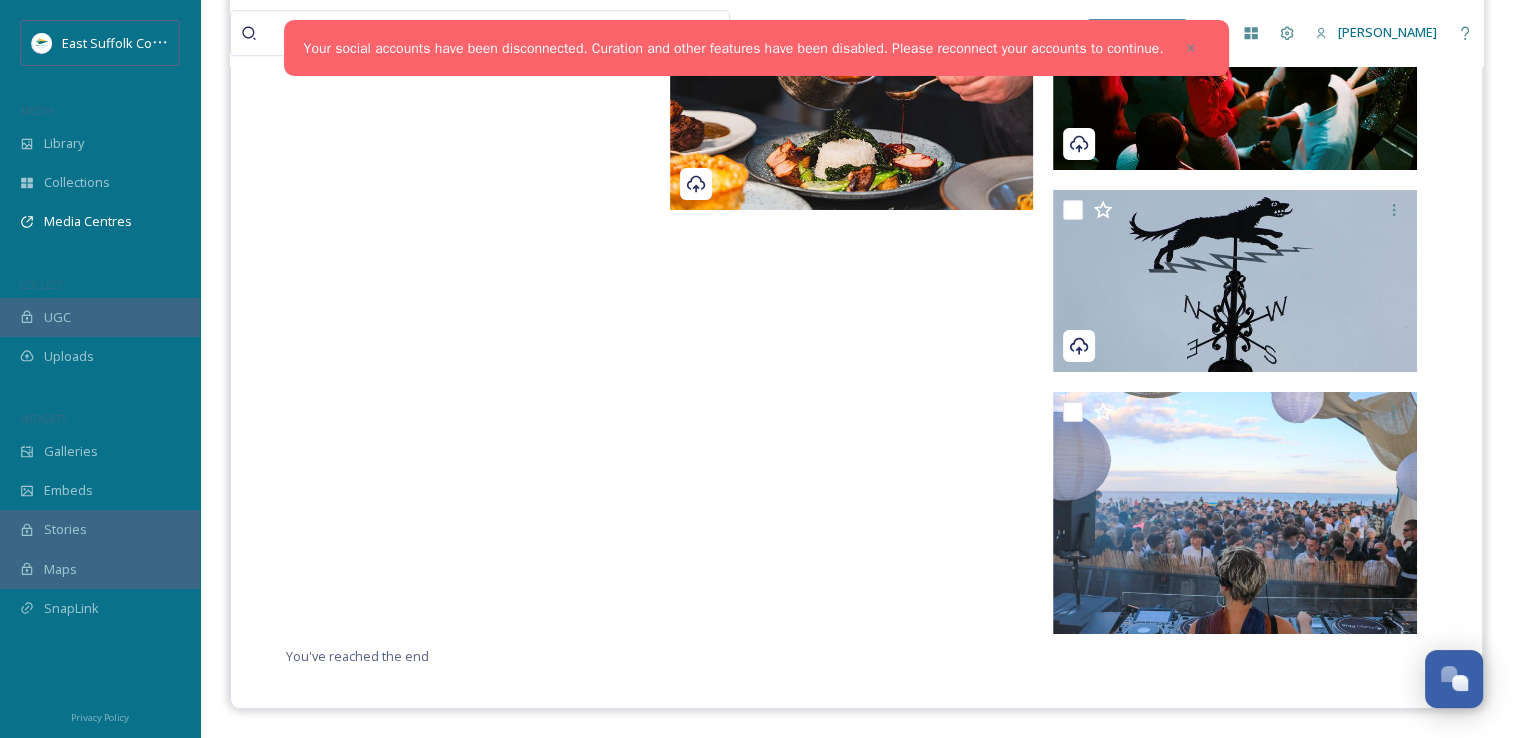 click at bounding box center (857, -7780) 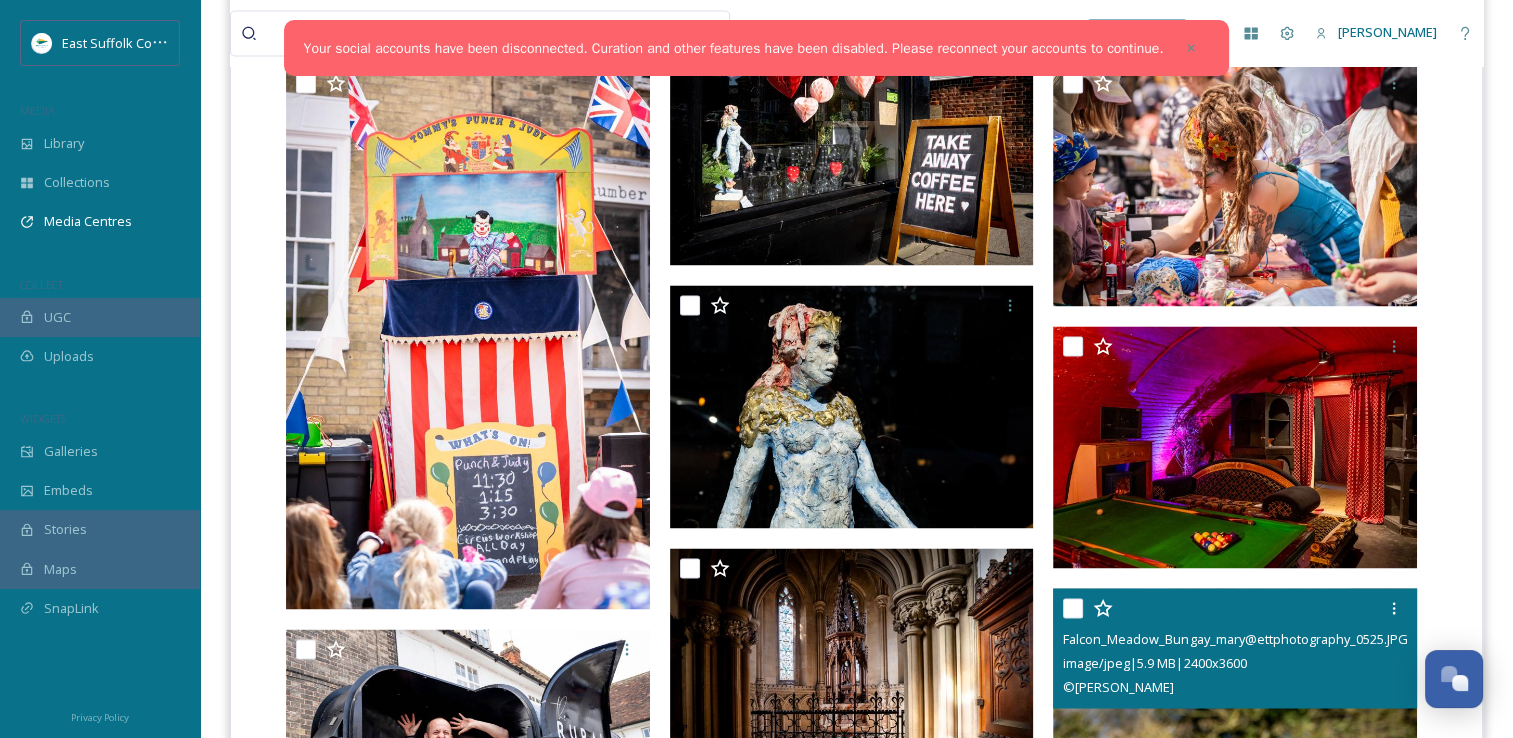 scroll, scrollTop: 3100, scrollLeft: 0, axis: vertical 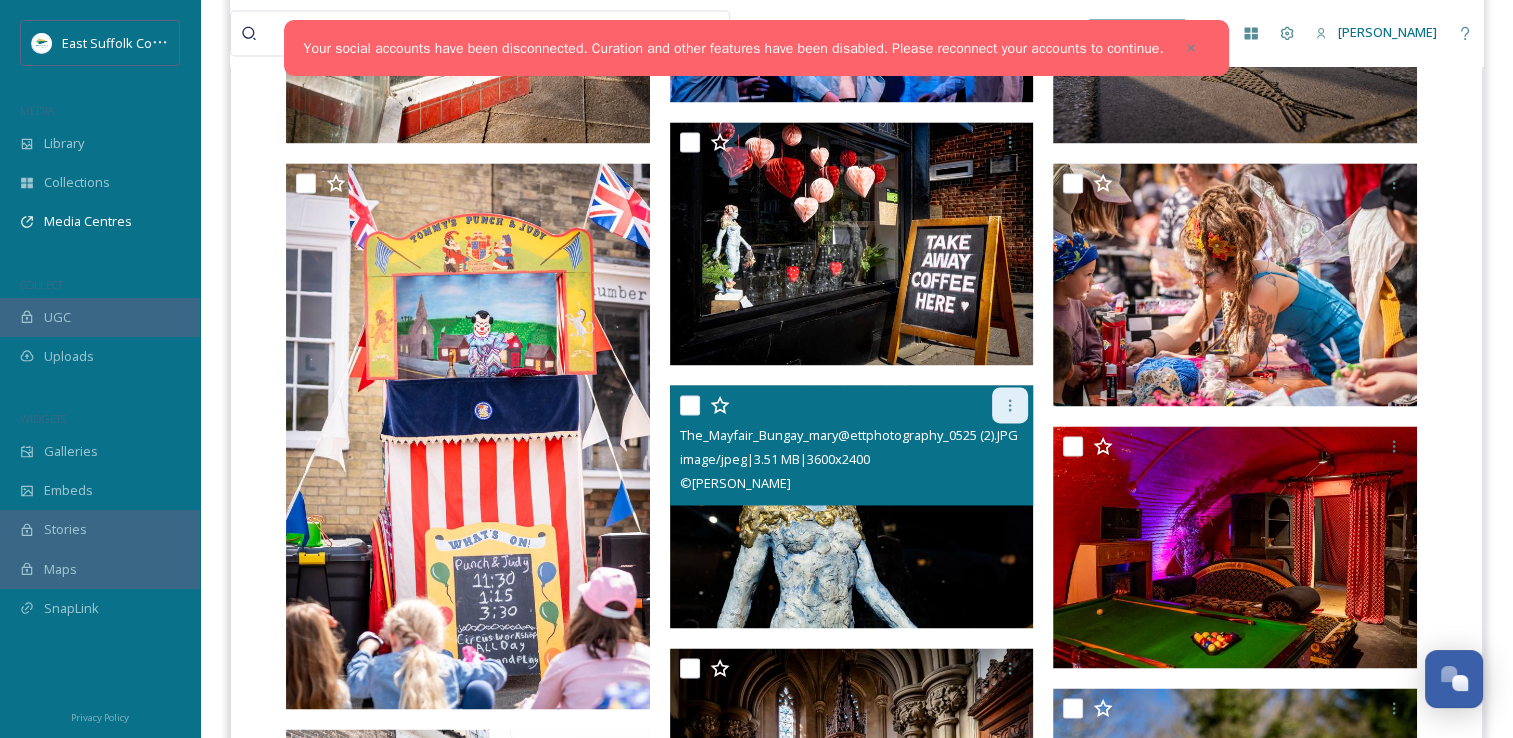 click 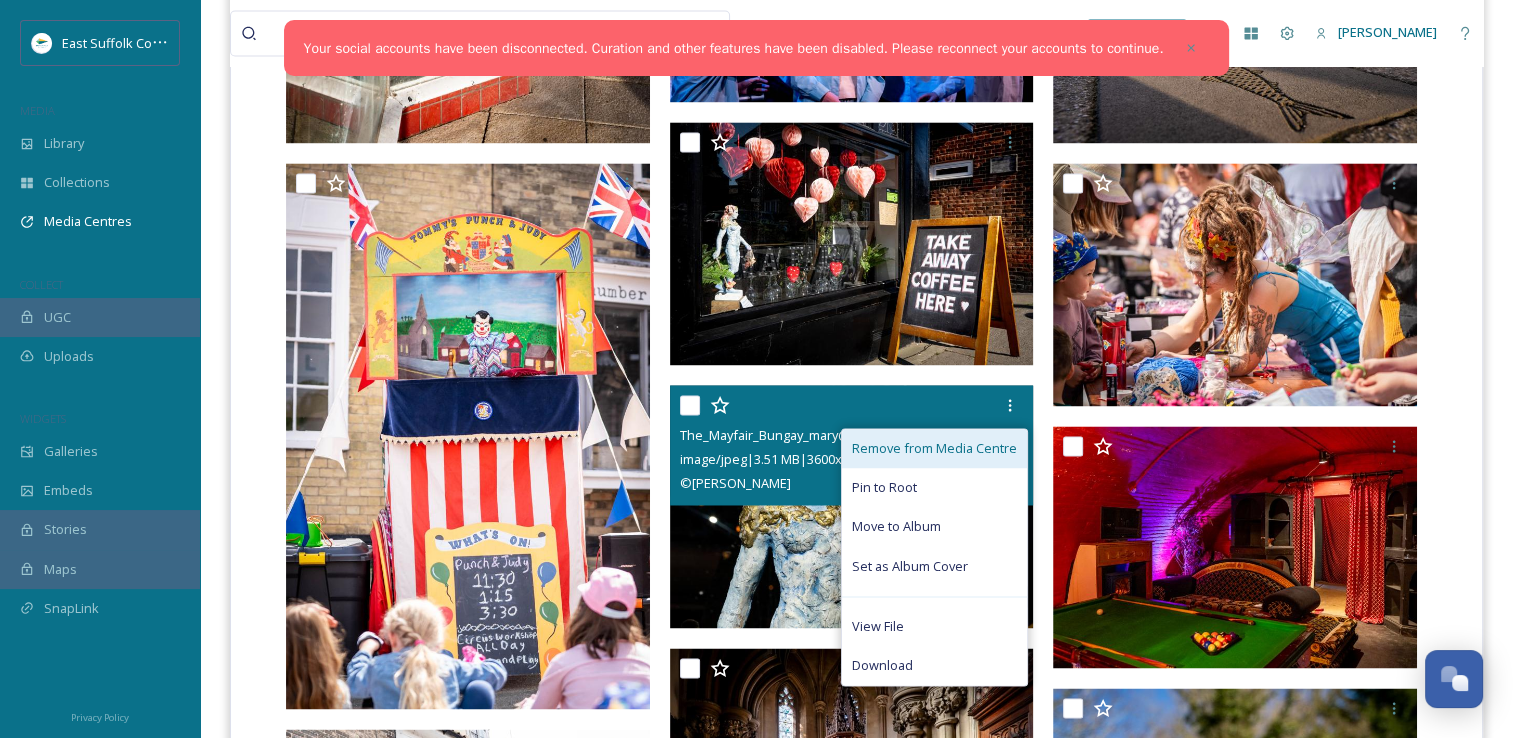 click on "Remove from Media Centre" at bounding box center (934, 448) 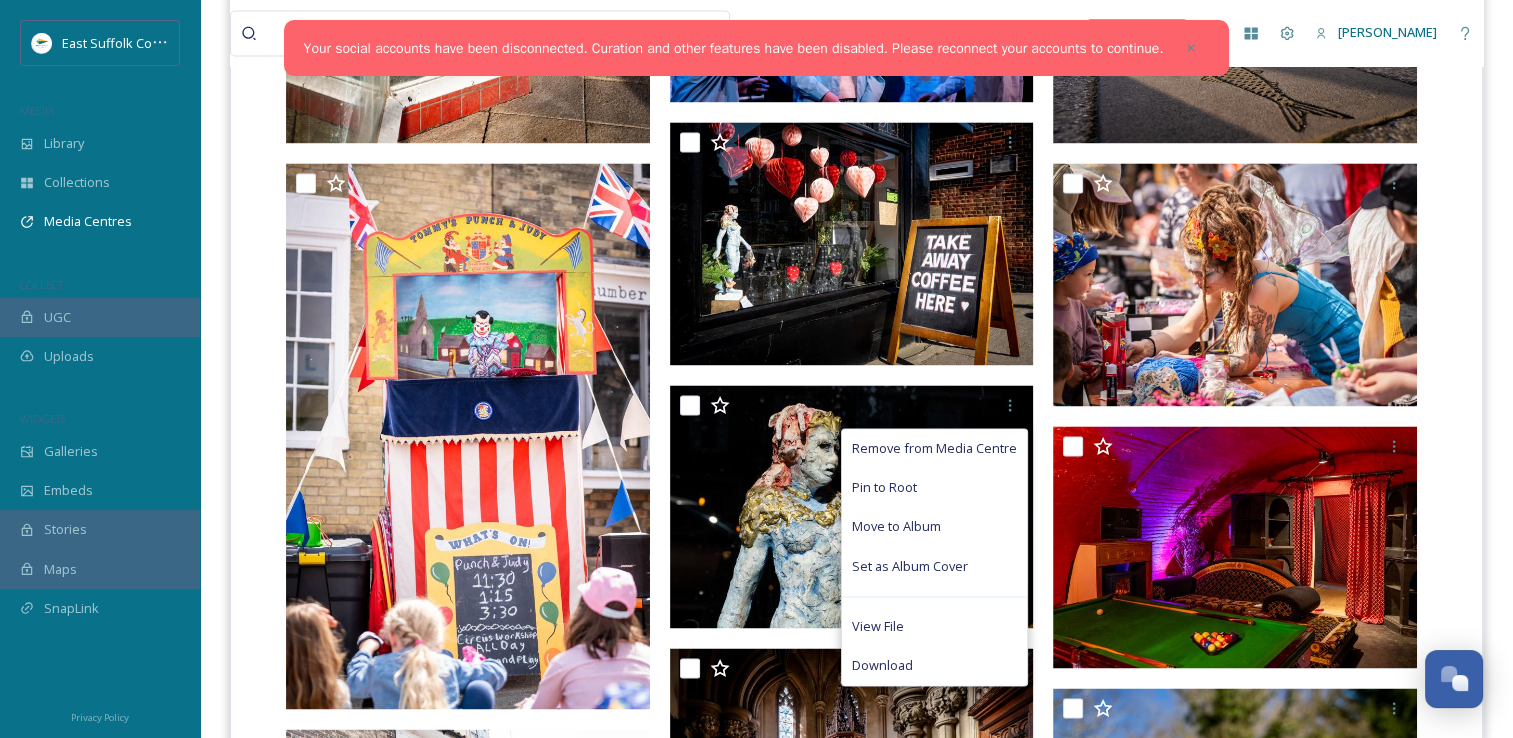 click on "A collection of images for students to use within the Tourism campaign workshop Work Inspiration Week Think about your Campaign Remove from Media Centre Pin to Root Move to Album Set as Album Cover View File Download You've reached the end" at bounding box center [856, 5894] 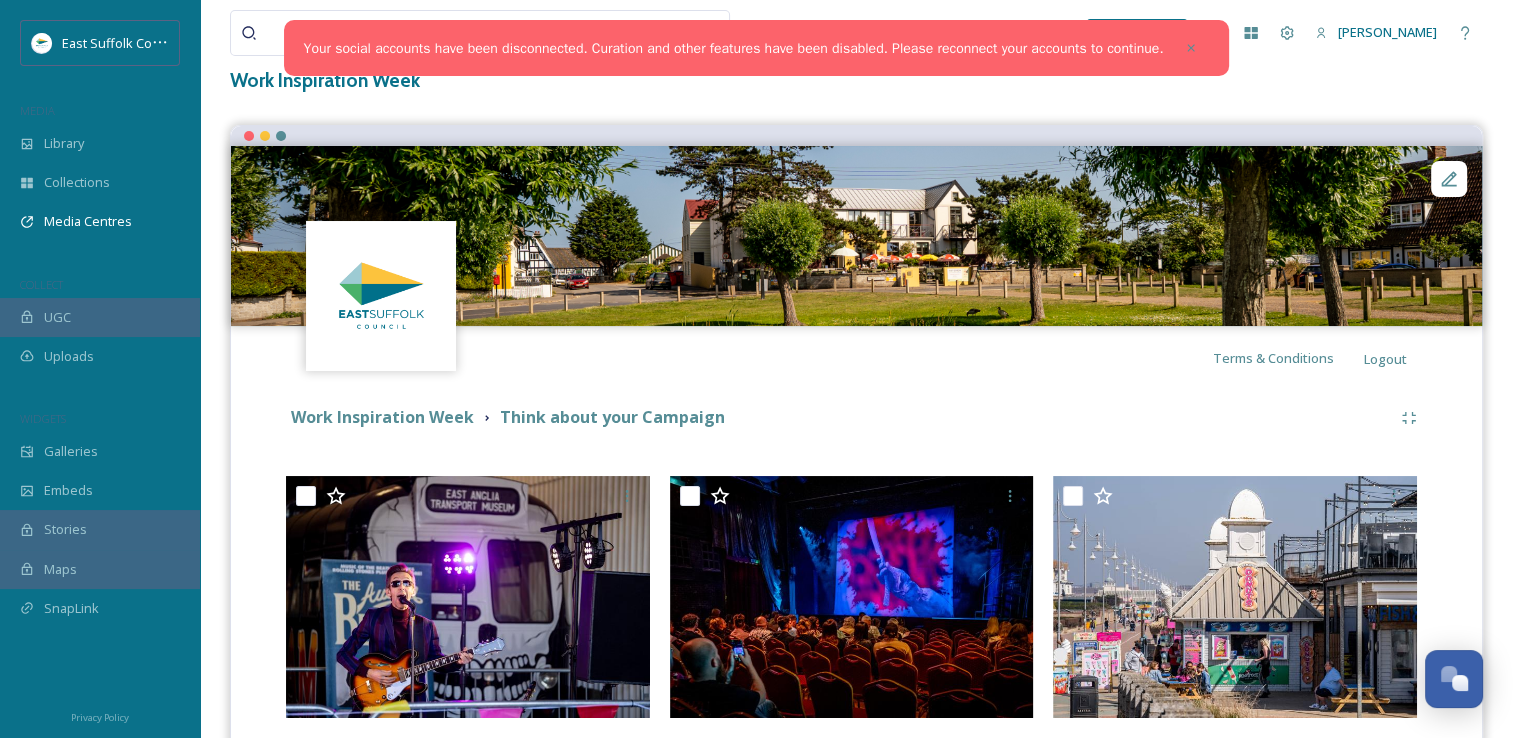 scroll, scrollTop: 0, scrollLeft: 0, axis: both 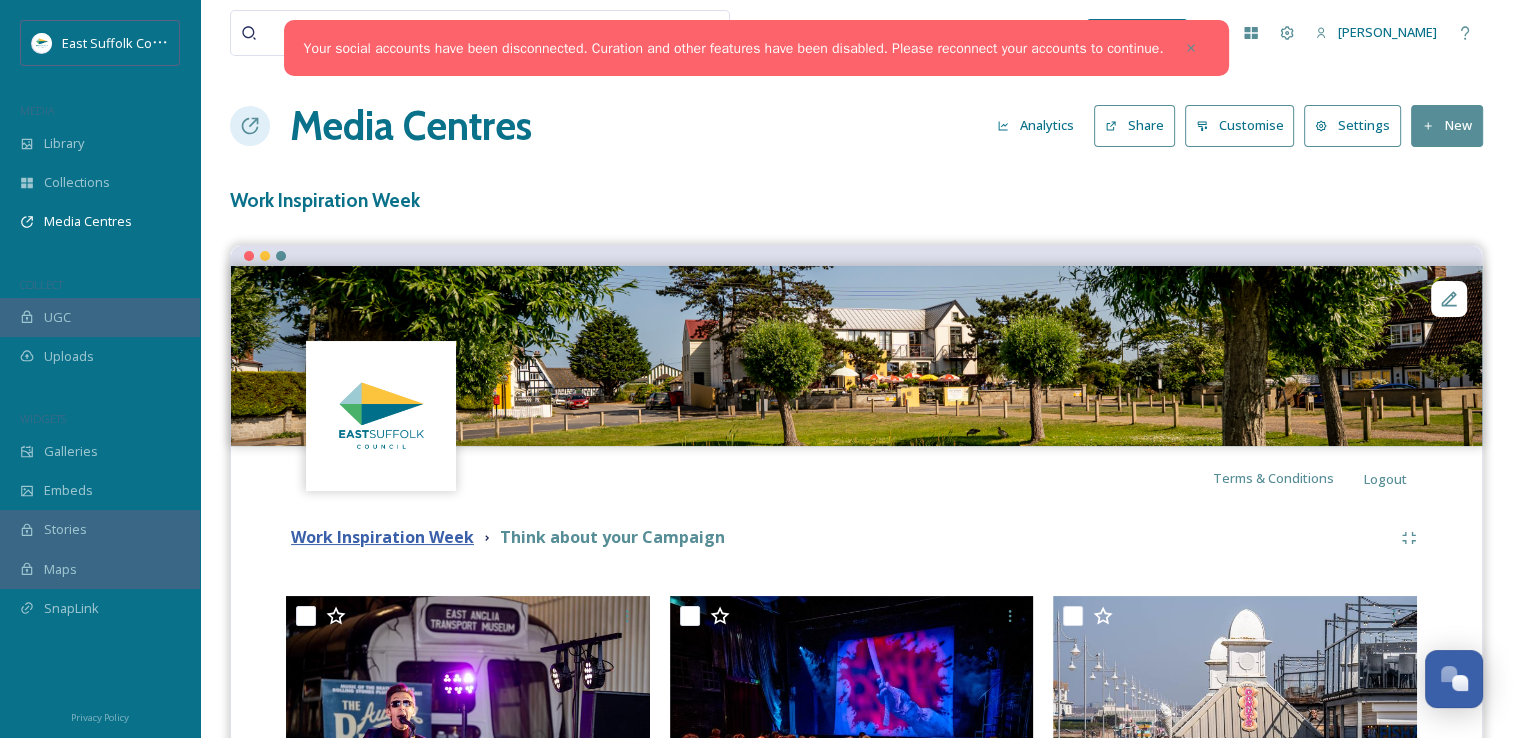 click on "Work Inspiration Week" at bounding box center (382, 537) 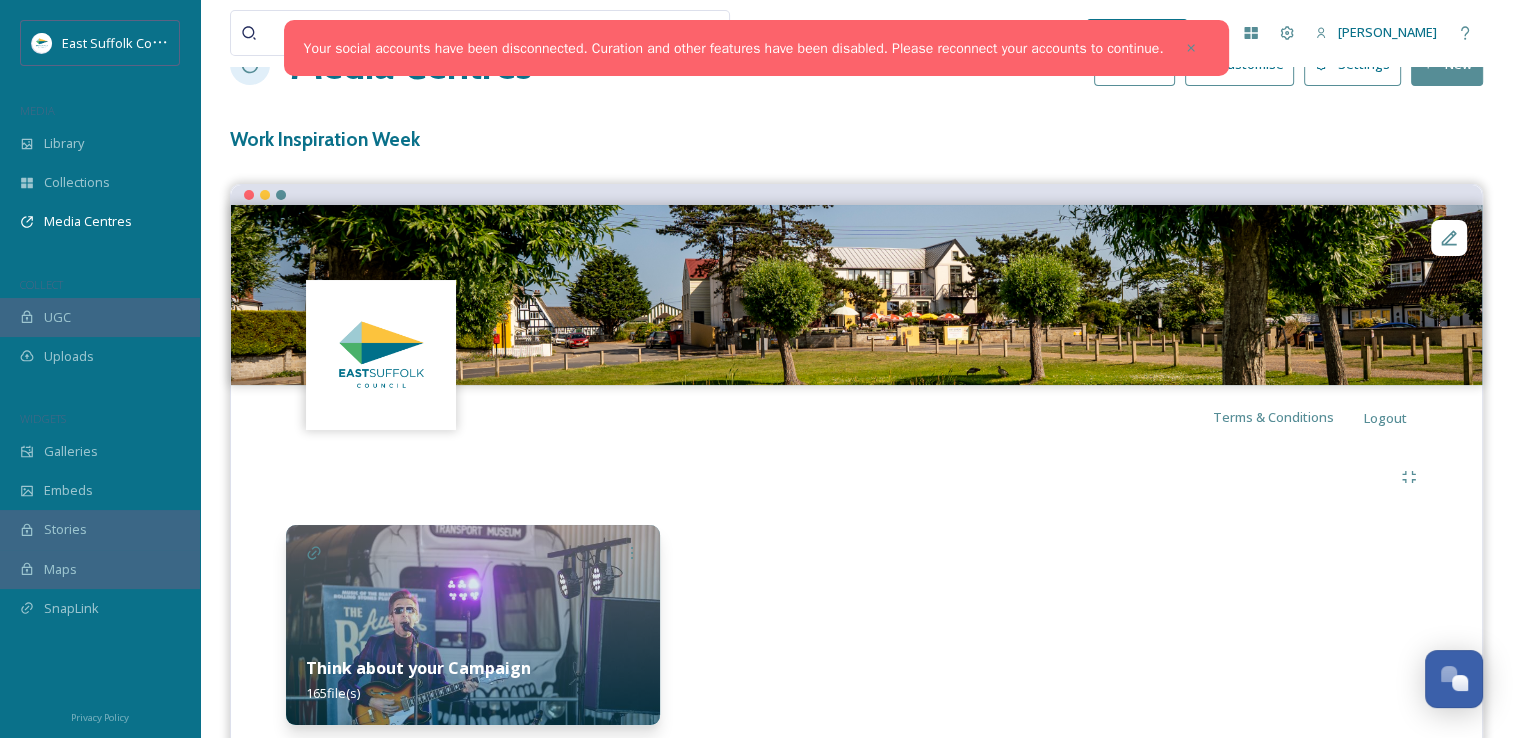 scroll, scrollTop: 128, scrollLeft: 0, axis: vertical 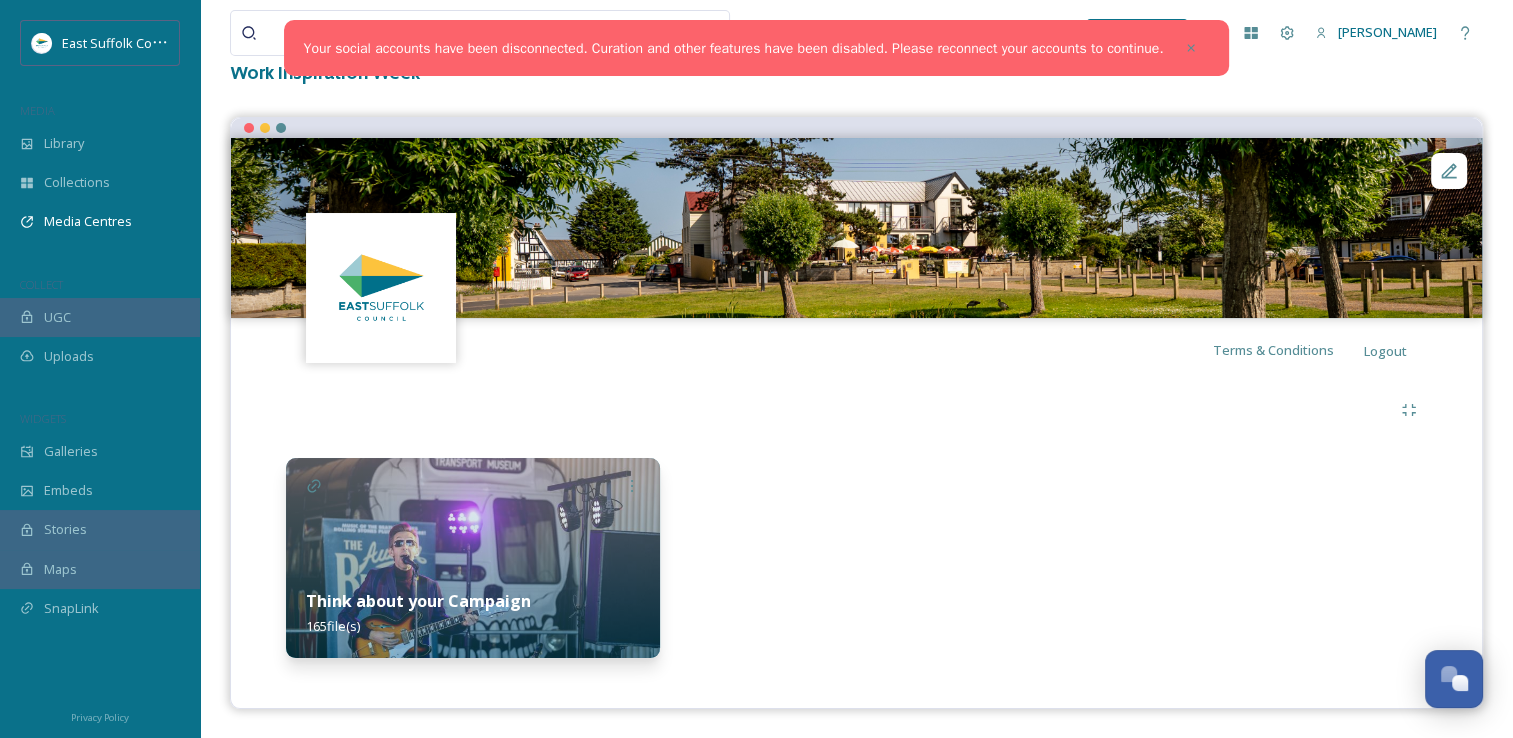 click at bounding box center (473, 558) 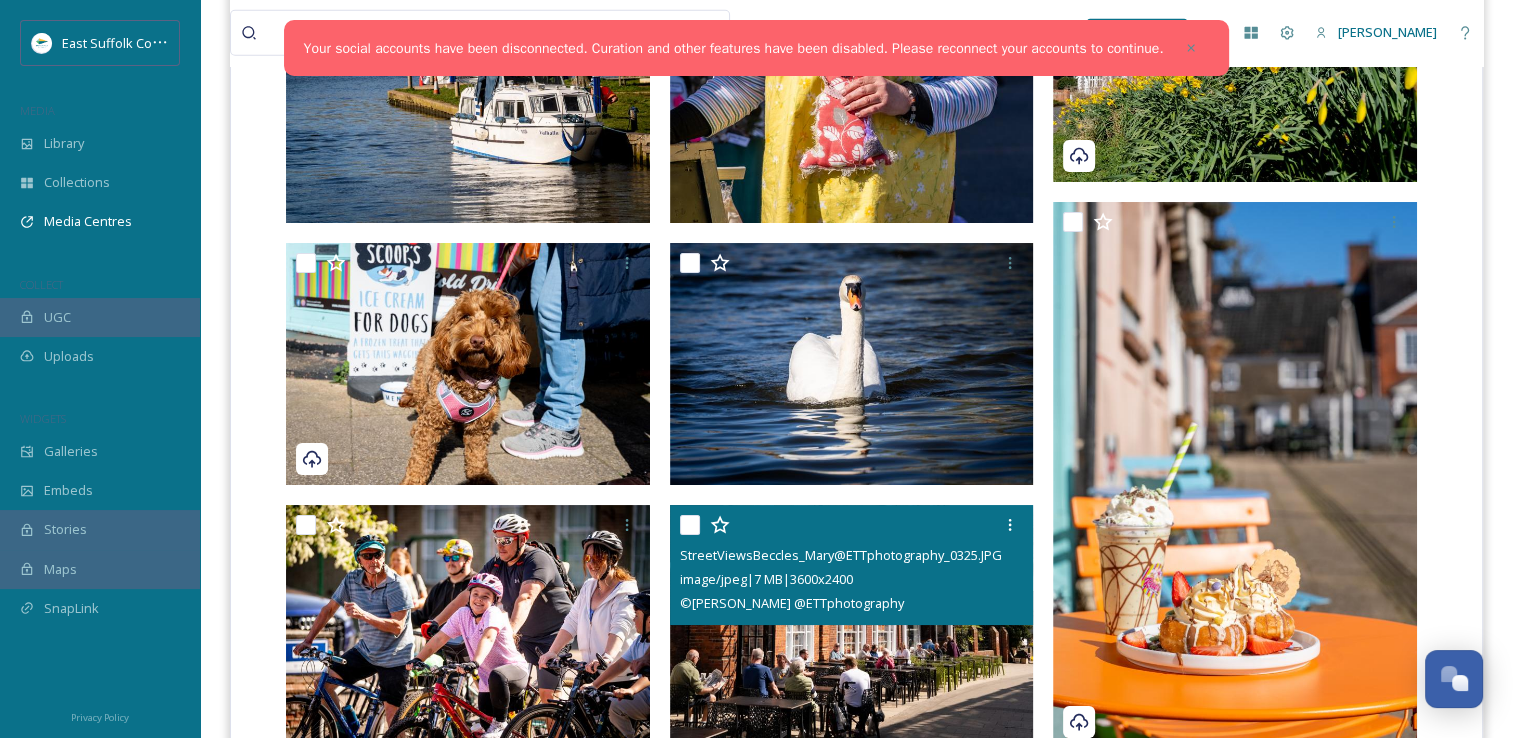 scroll, scrollTop: 6400, scrollLeft: 0, axis: vertical 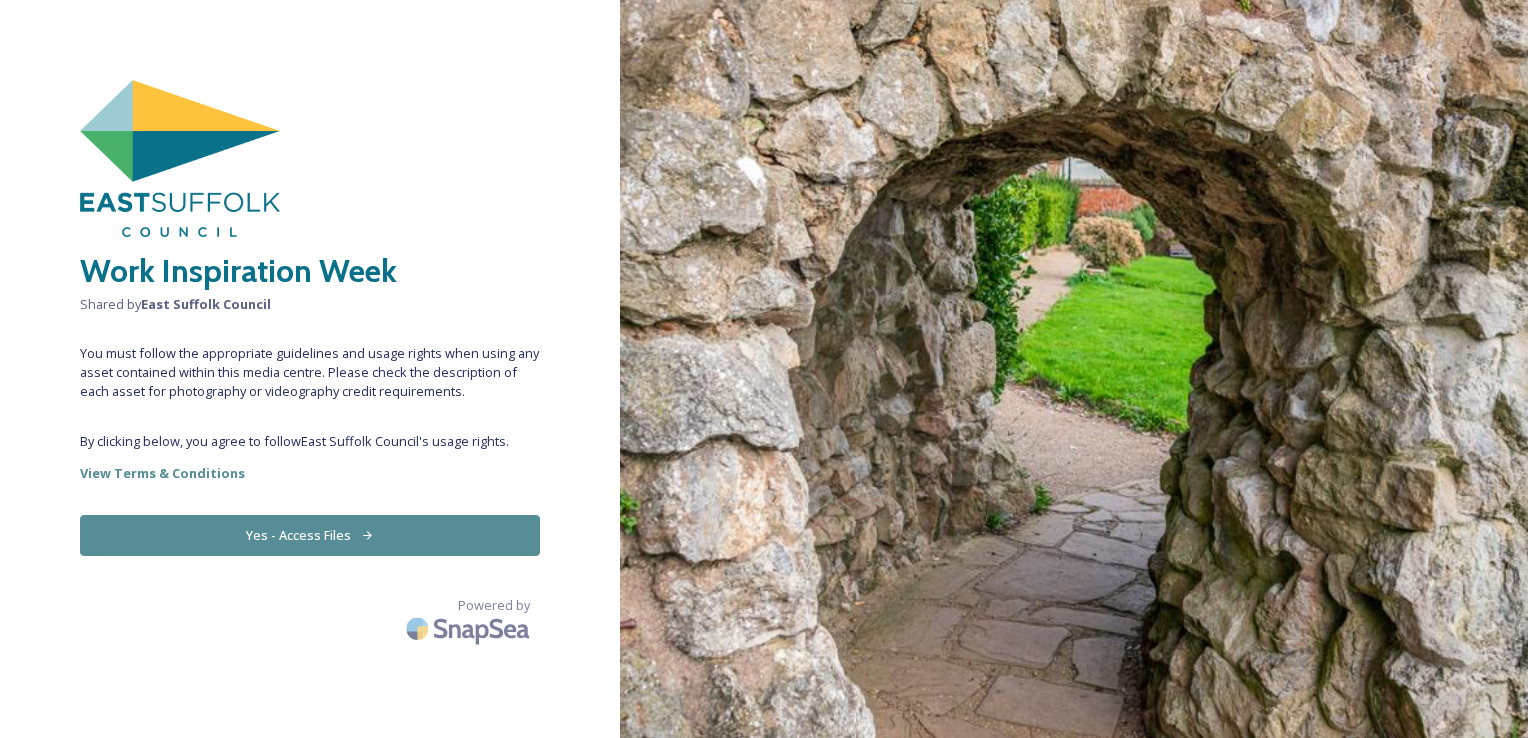click on "Yes - Access Files" at bounding box center [310, 535] 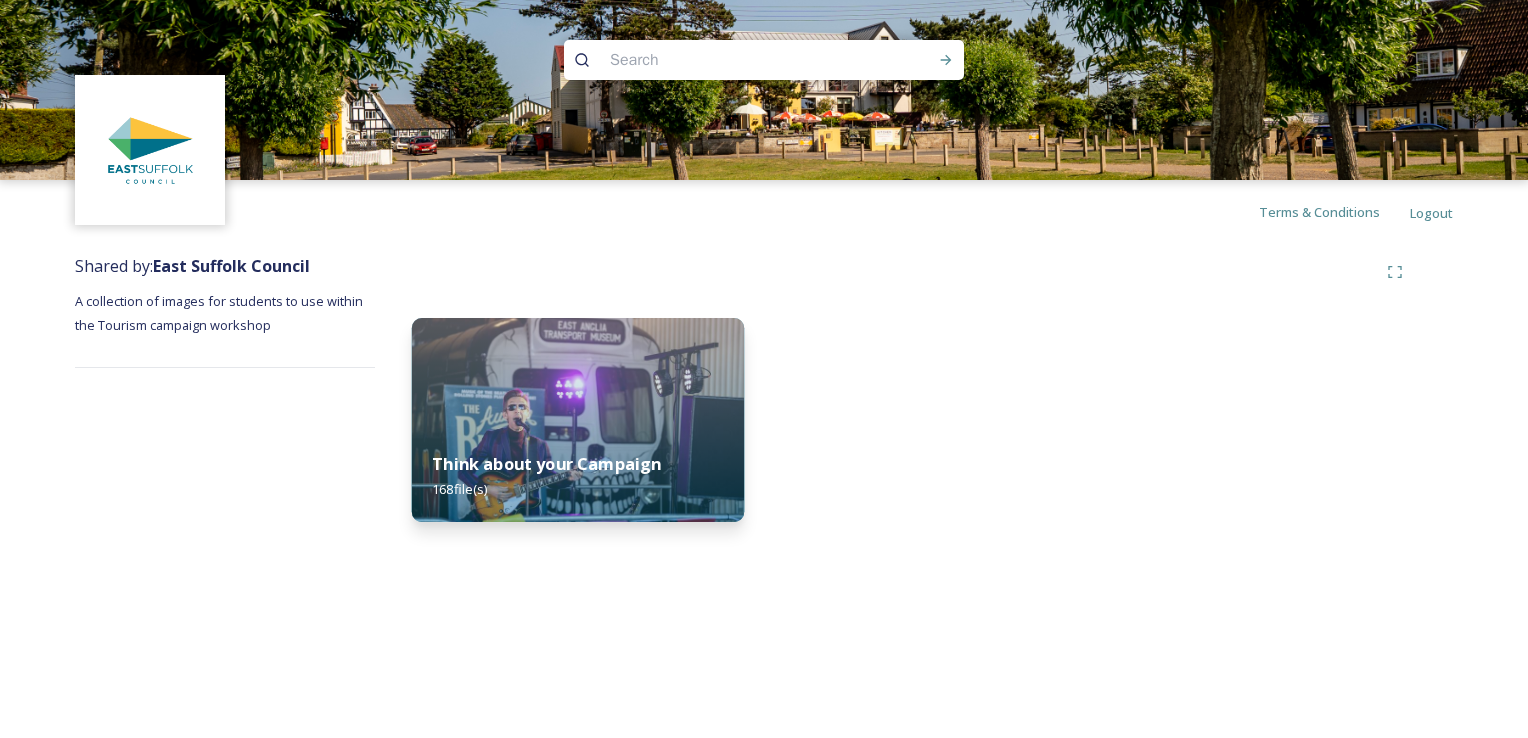 click at bounding box center [578, 420] 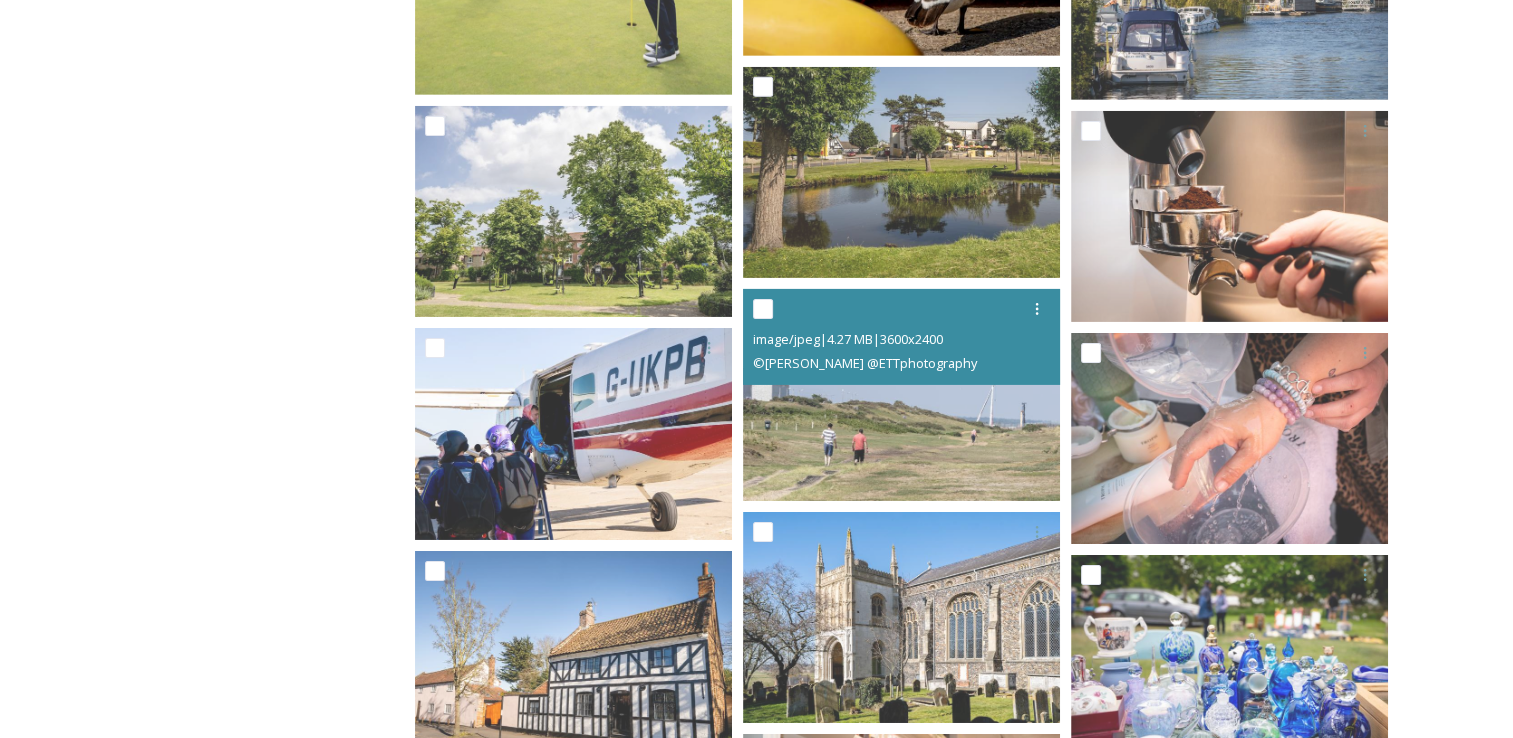 scroll, scrollTop: 6600, scrollLeft: 0, axis: vertical 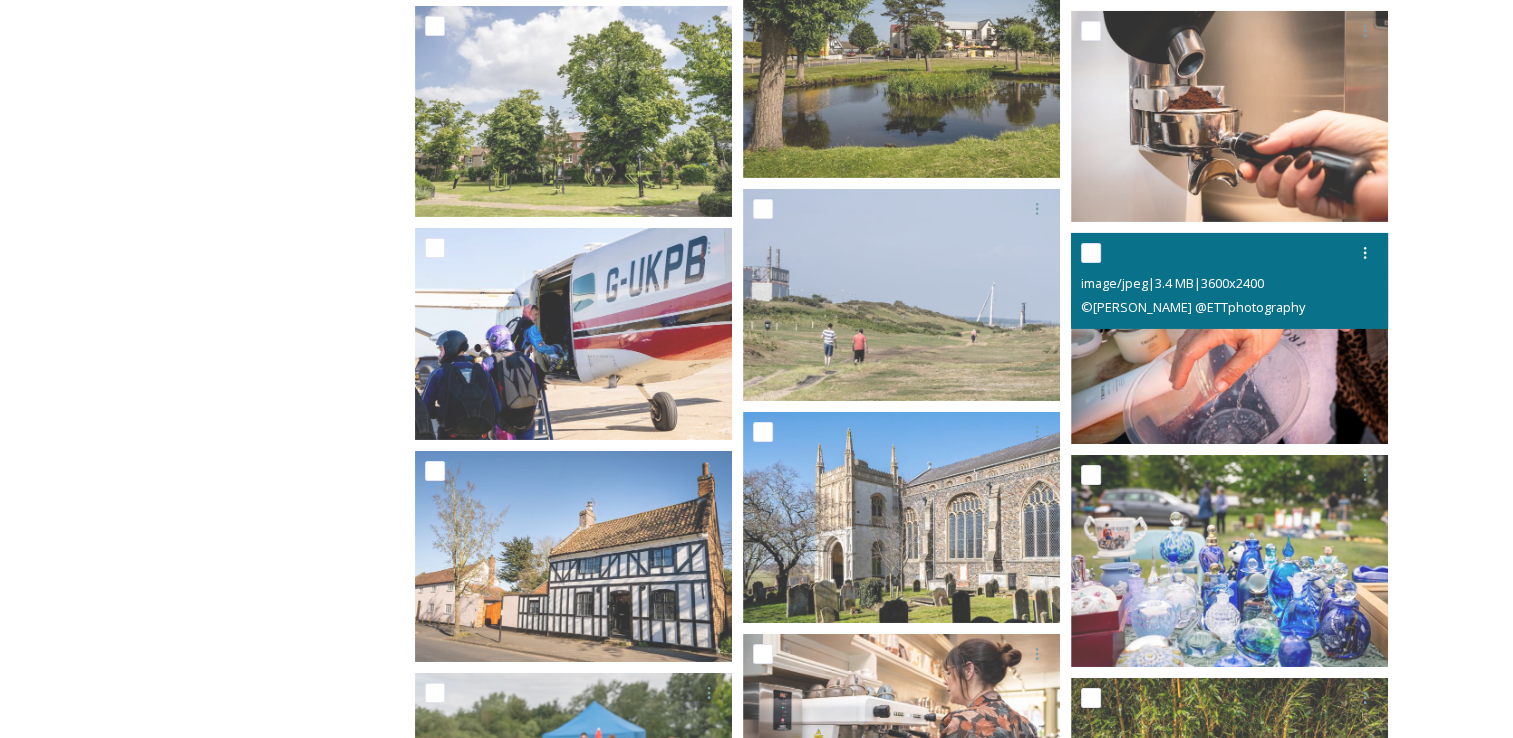 click at bounding box center [1229, 338] 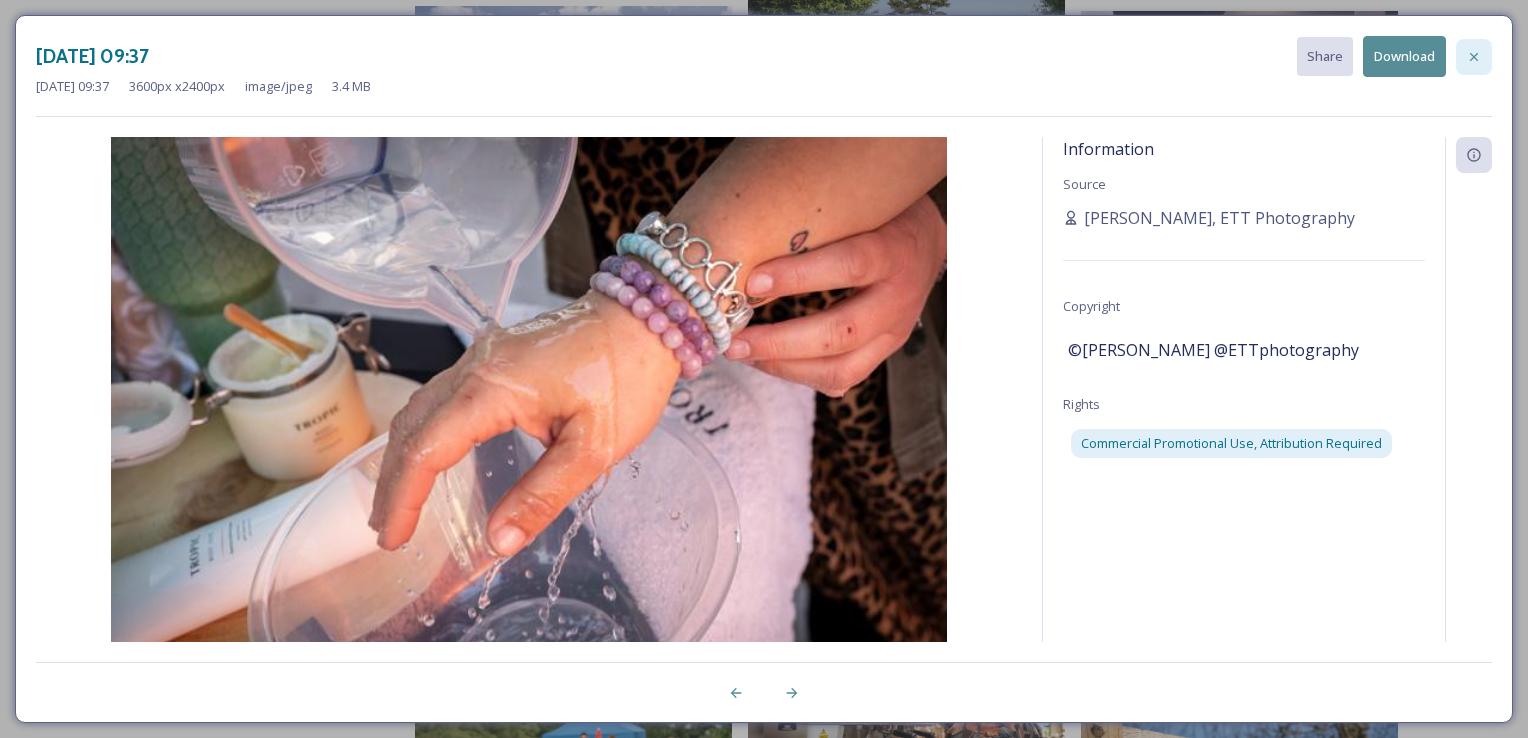 click 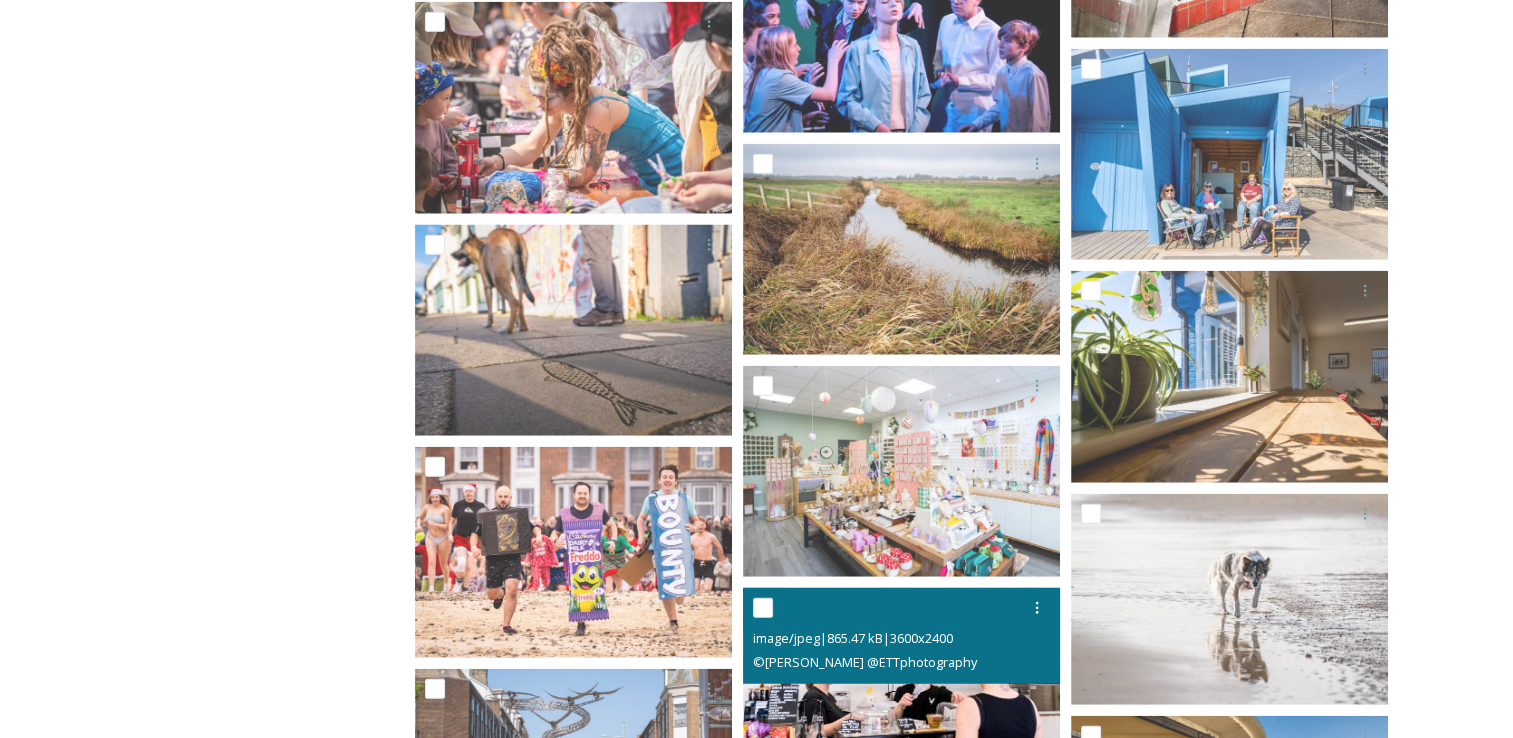 scroll, scrollTop: 12200, scrollLeft: 0, axis: vertical 